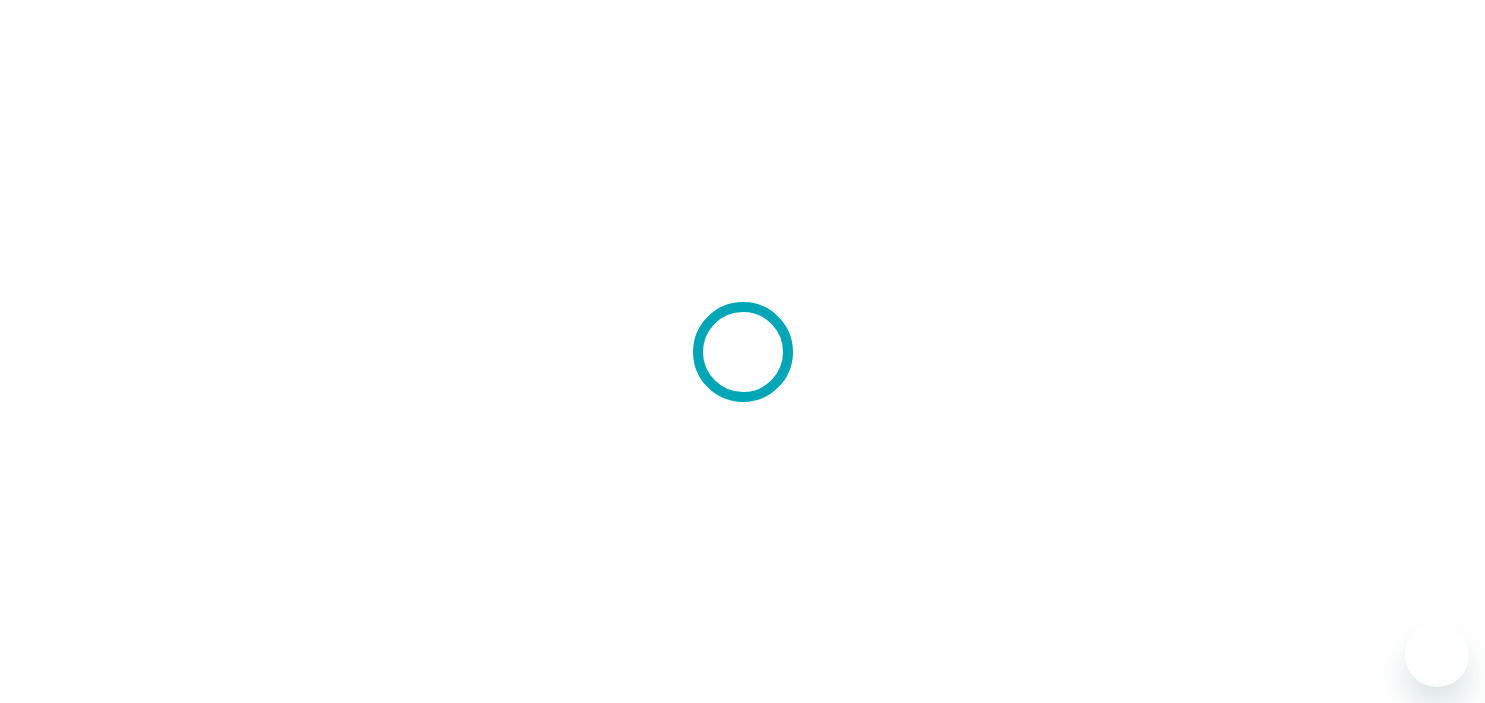 scroll, scrollTop: 0, scrollLeft: 0, axis: both 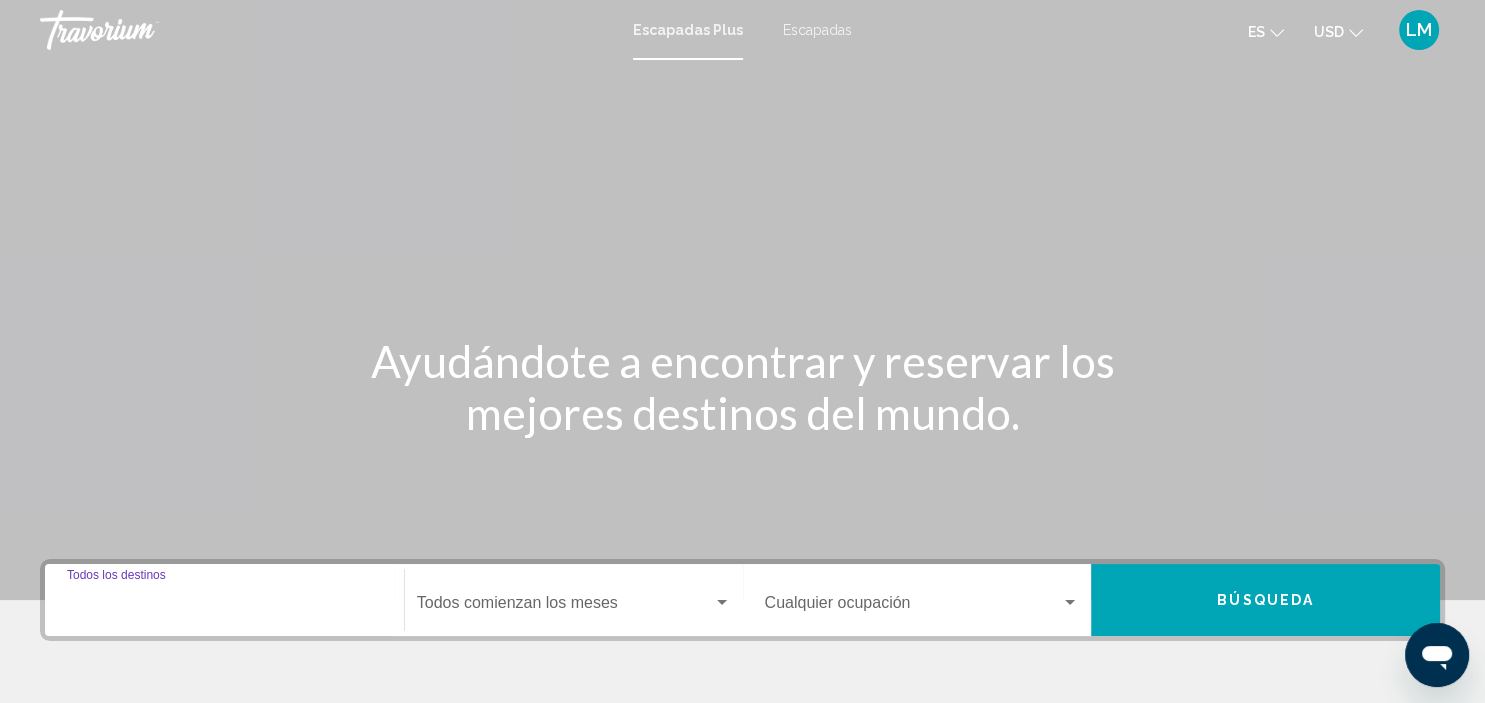 click on "Destination Todos los destinos" at bounding box center [224, 607] 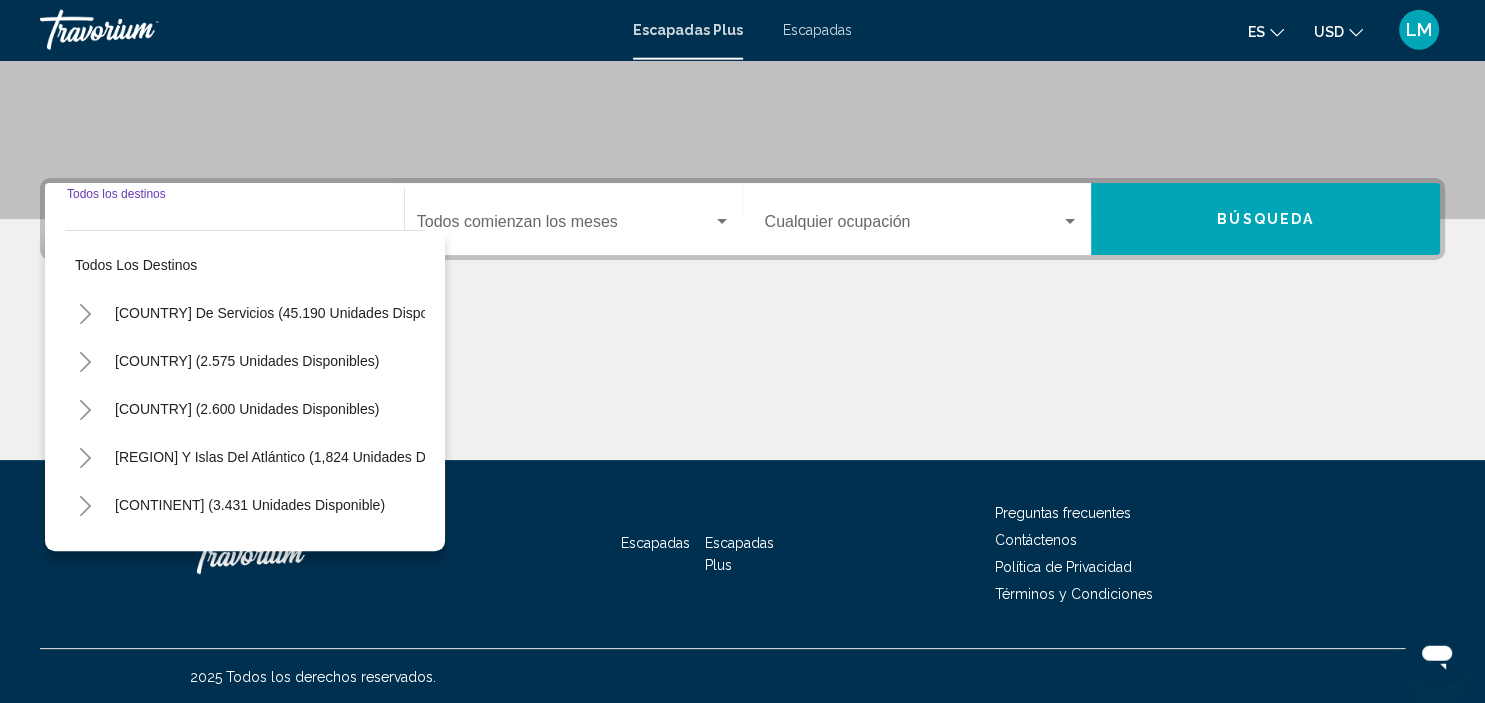 scroll, scrollTop: 382, scrollLeft: 0, axis: vertical 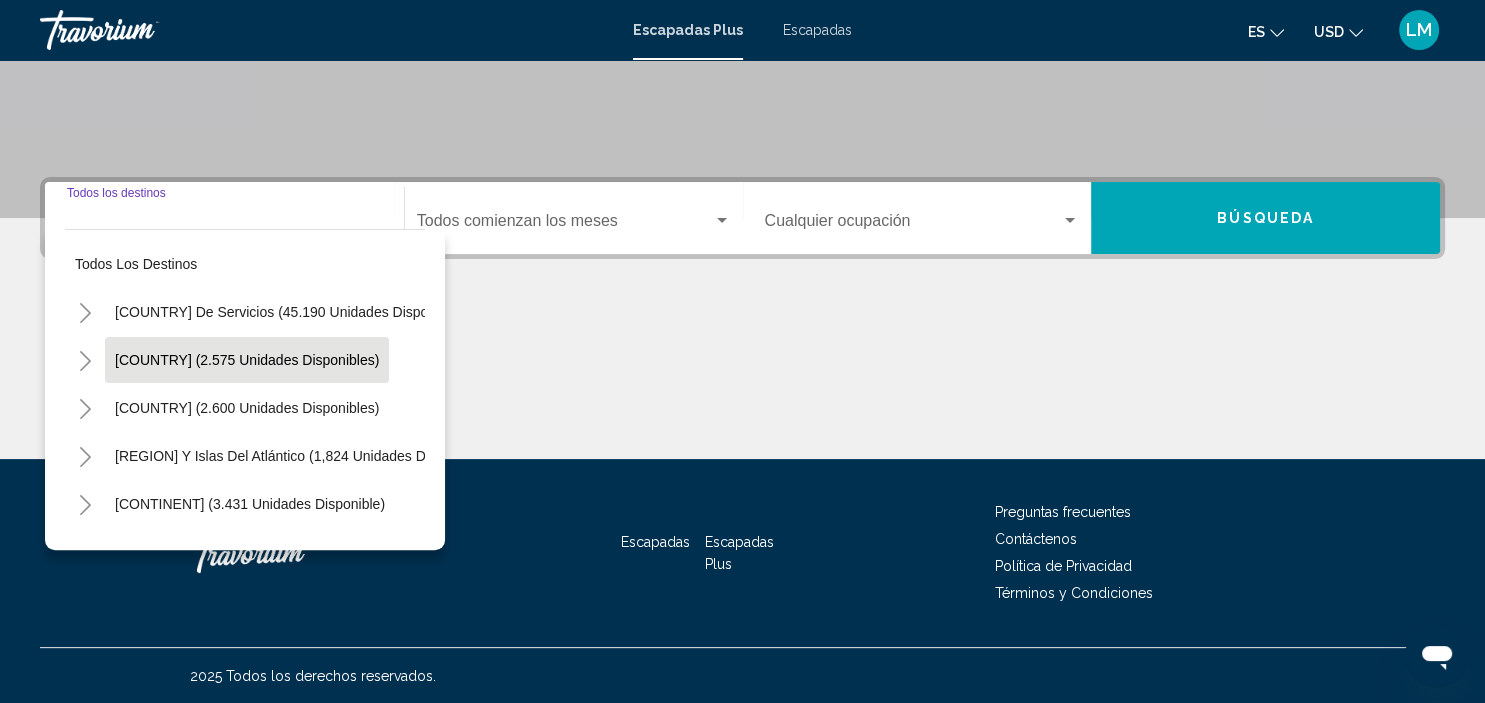 click on "[COUNTRY] (2.575 unidades disponibles)" at bounding box center (247, 408) 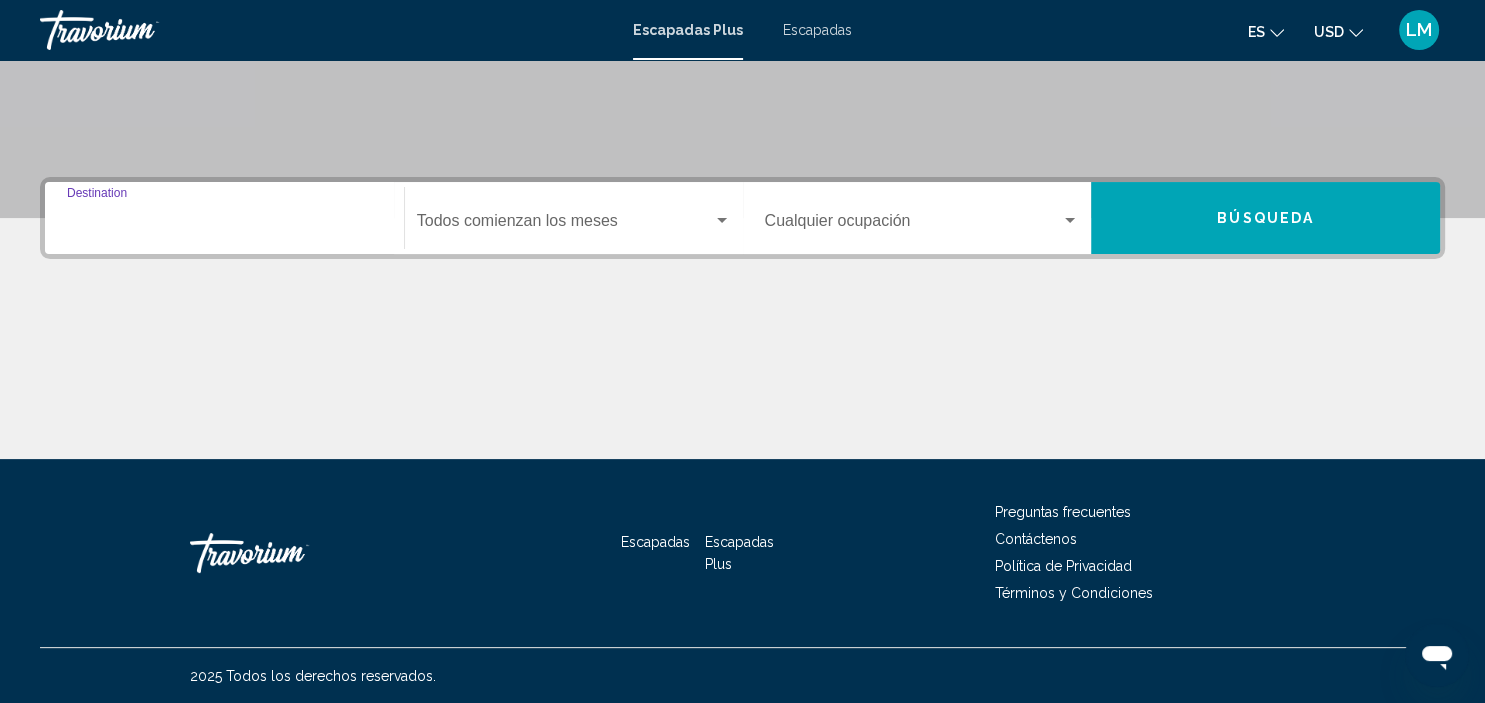 type on "**********" 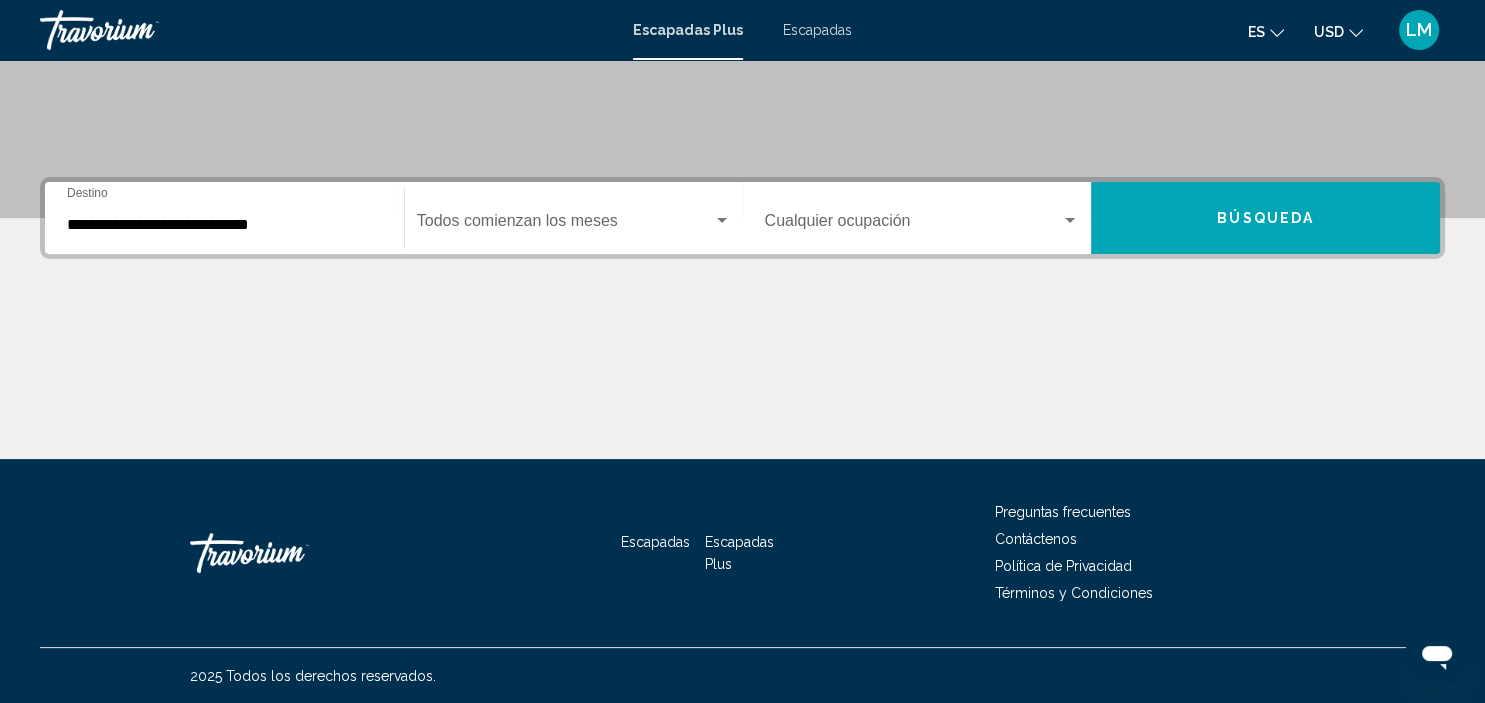 click on "Start Month Todos comienzan los meses" 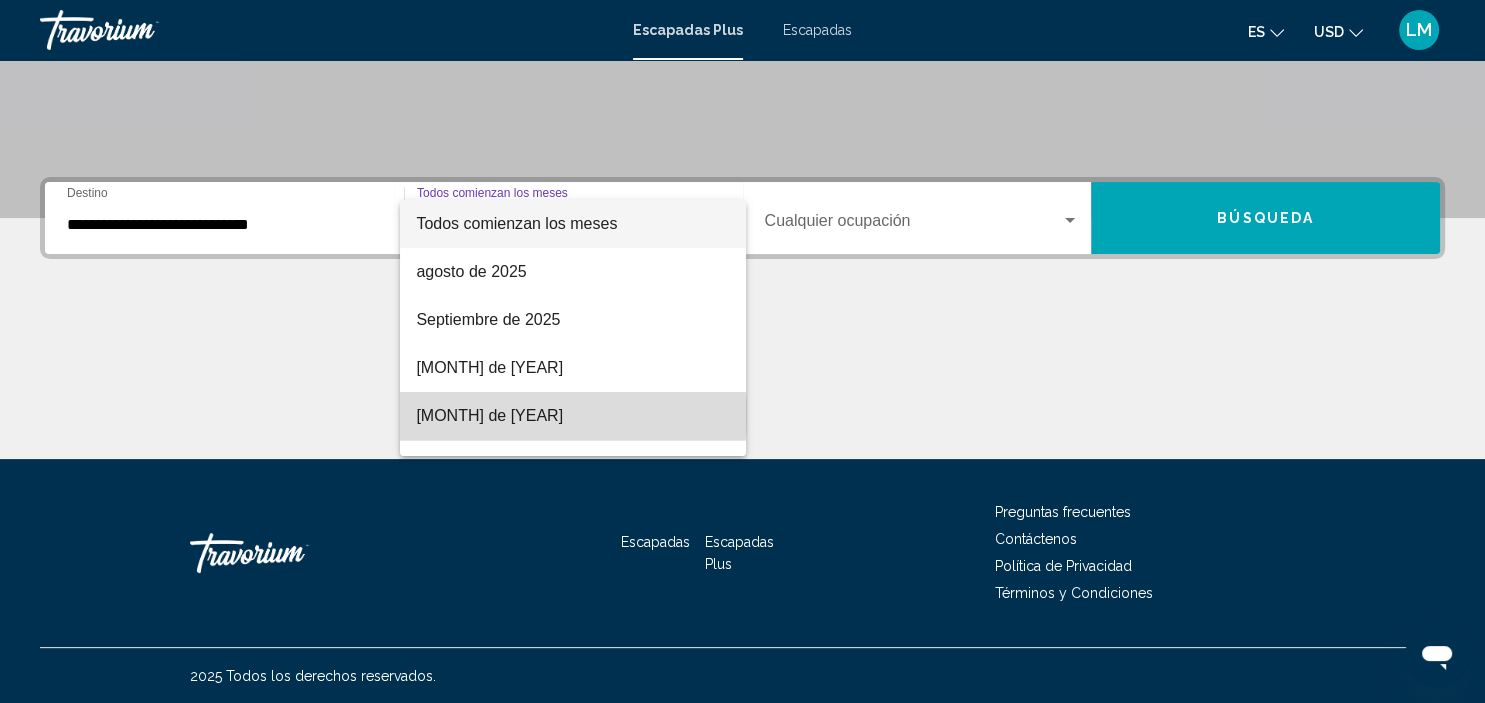 click on "[MONTH] de [YEAR]" at bounding box center (573, 416) 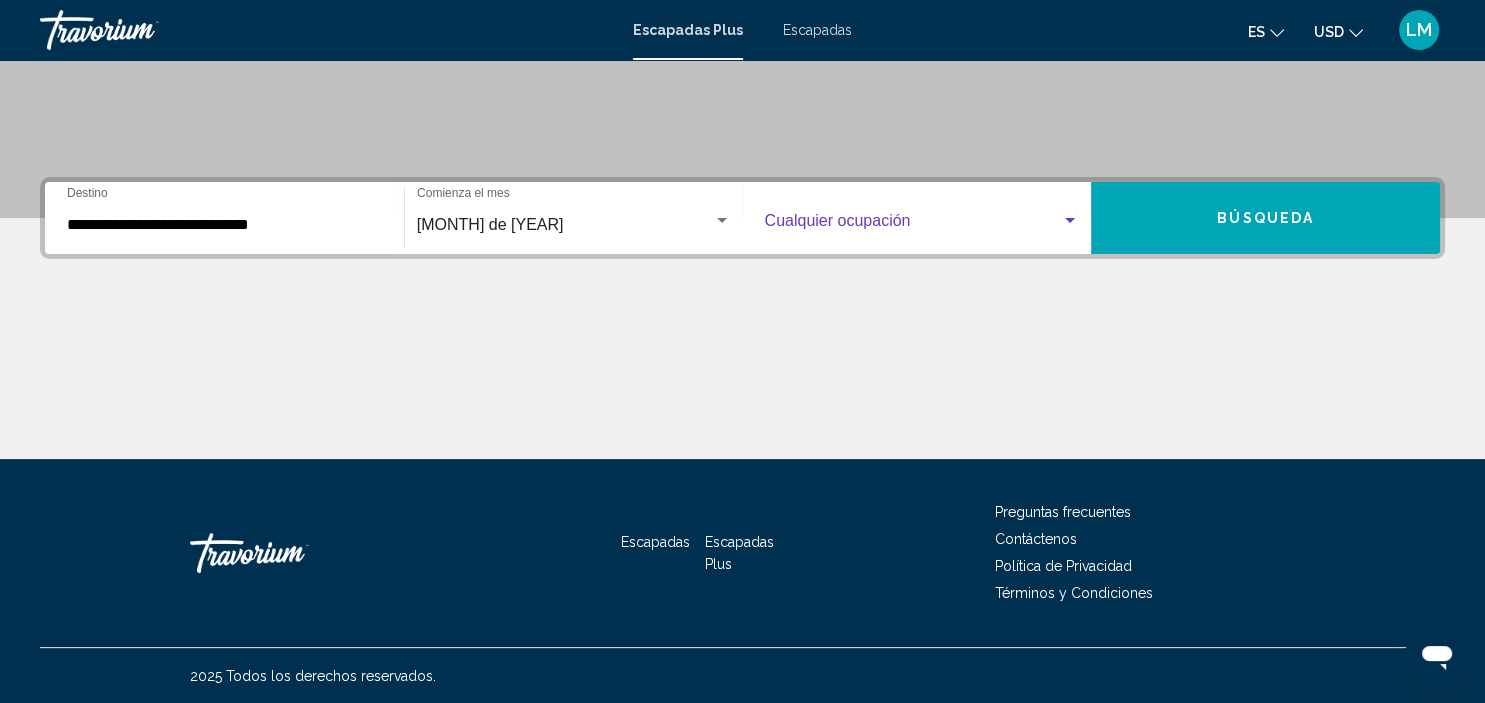 click at bounding box center [1070, 221] 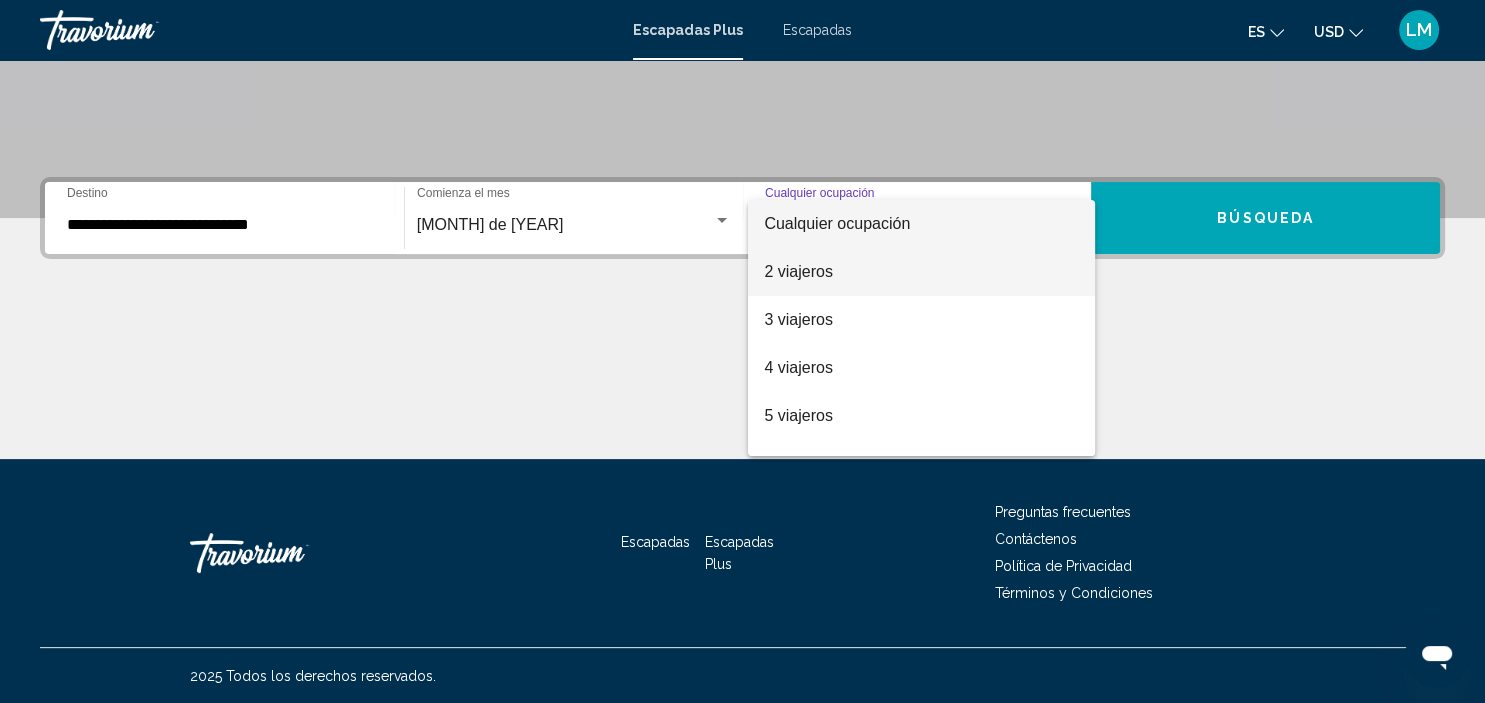 click on "2 viajeros" at bounding box center (921, 272) 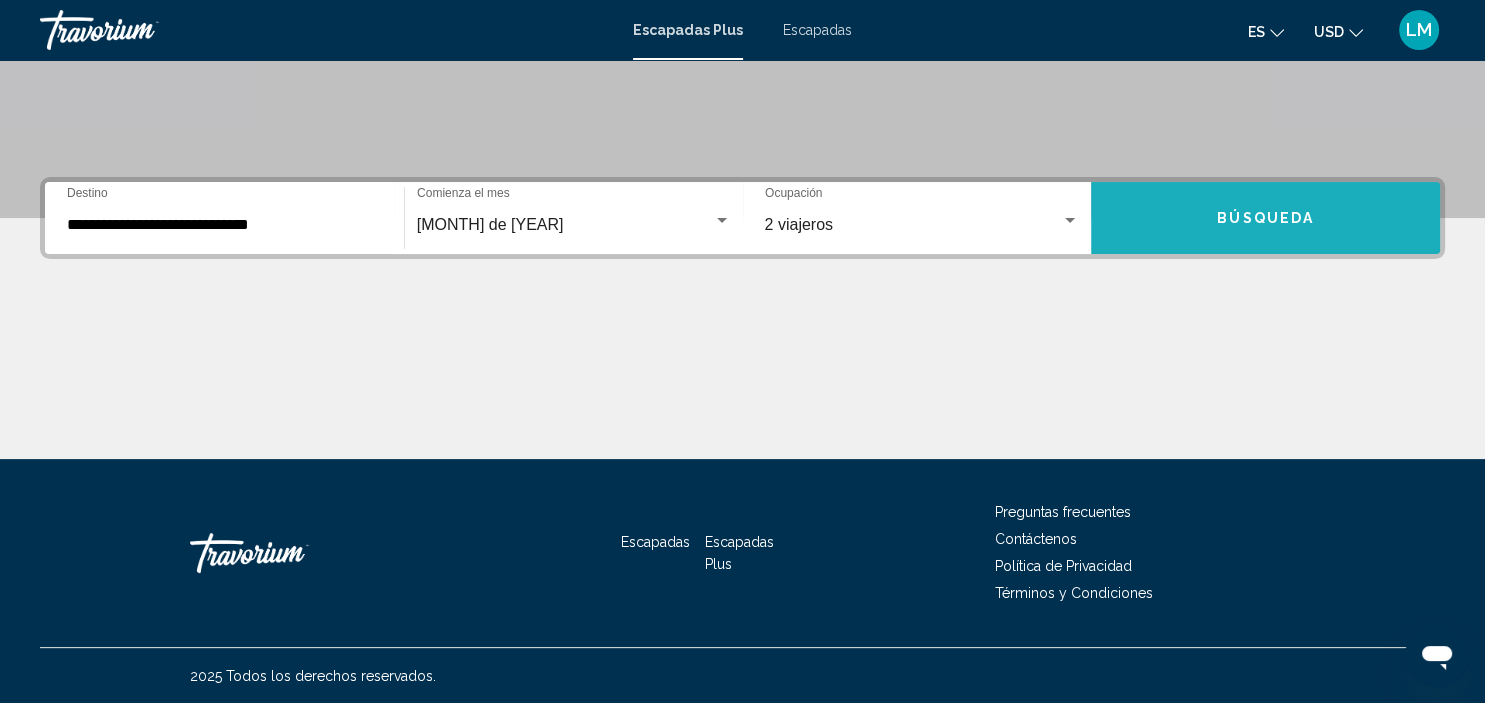 click on "Búsqueda" at bounding box center [1265, 218] 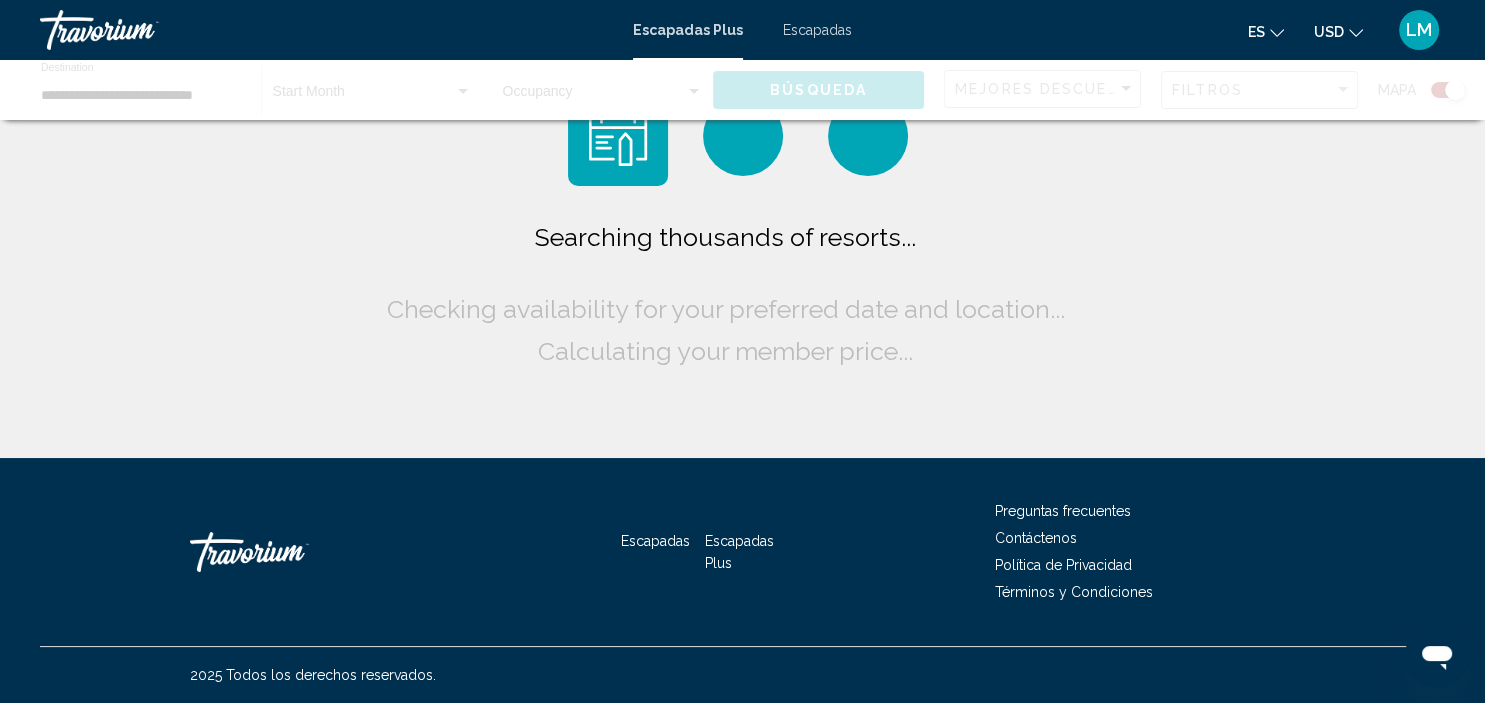 scroll, scrollTop: 0, scrollLeft: 0, axis: both 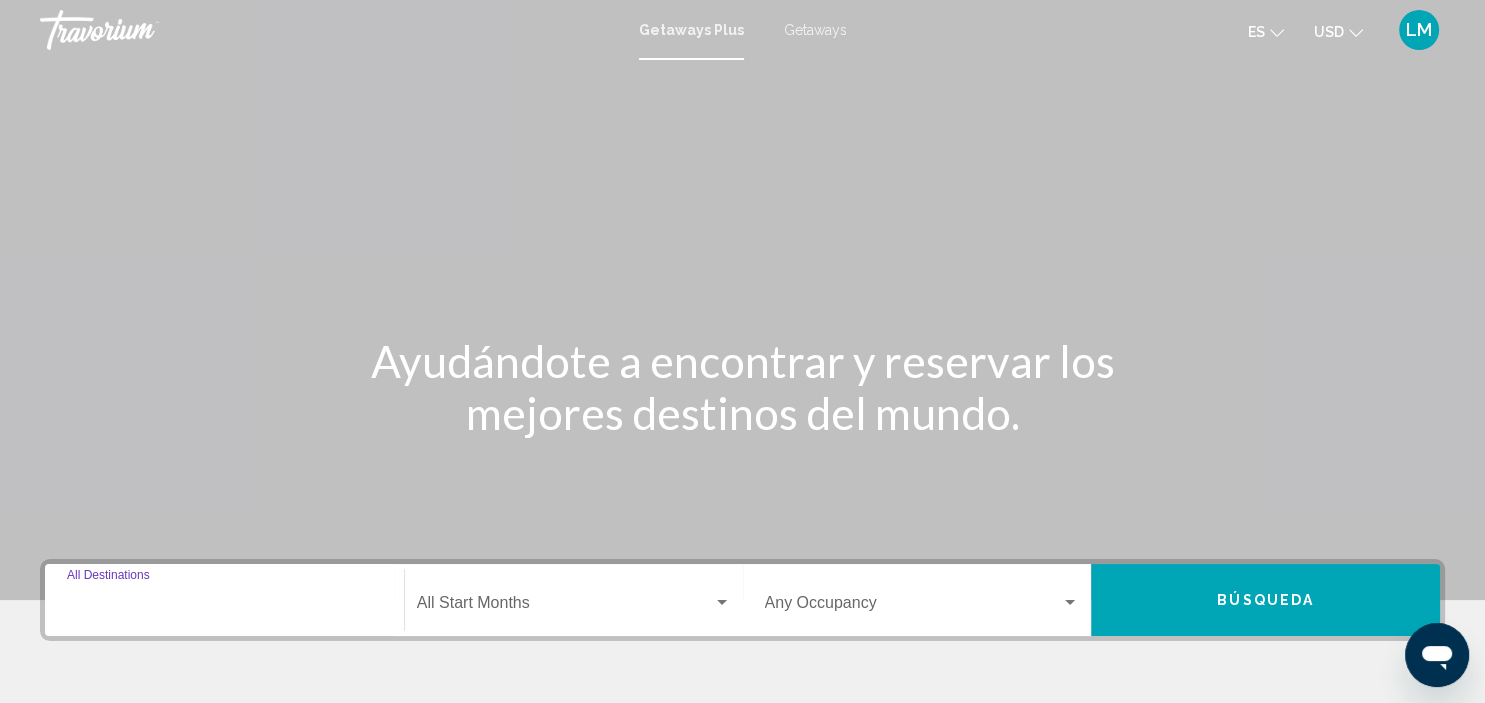 click on "Destination All Destinations" at bounding box center (224, 607) 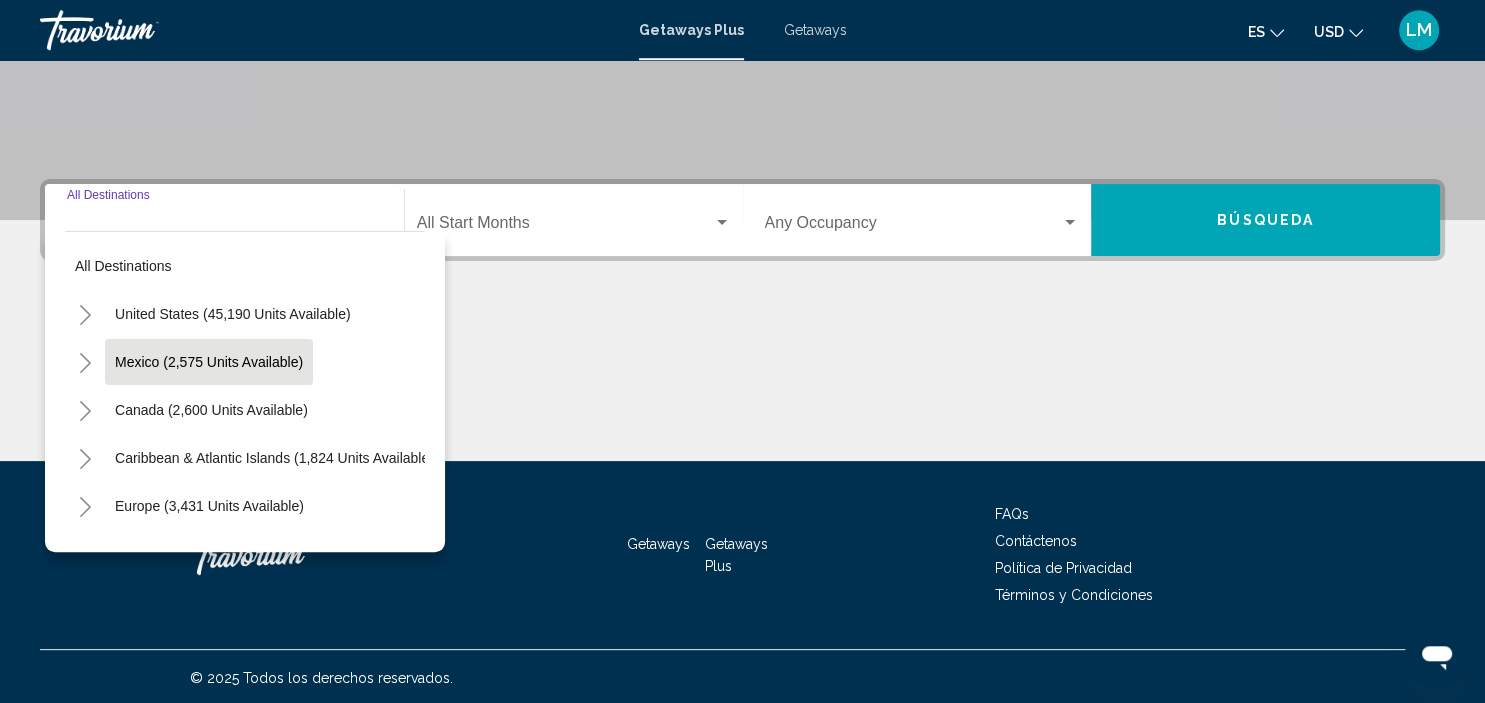 scroll, scrollTop: 382, scrollLeft: 0, axis: vertical 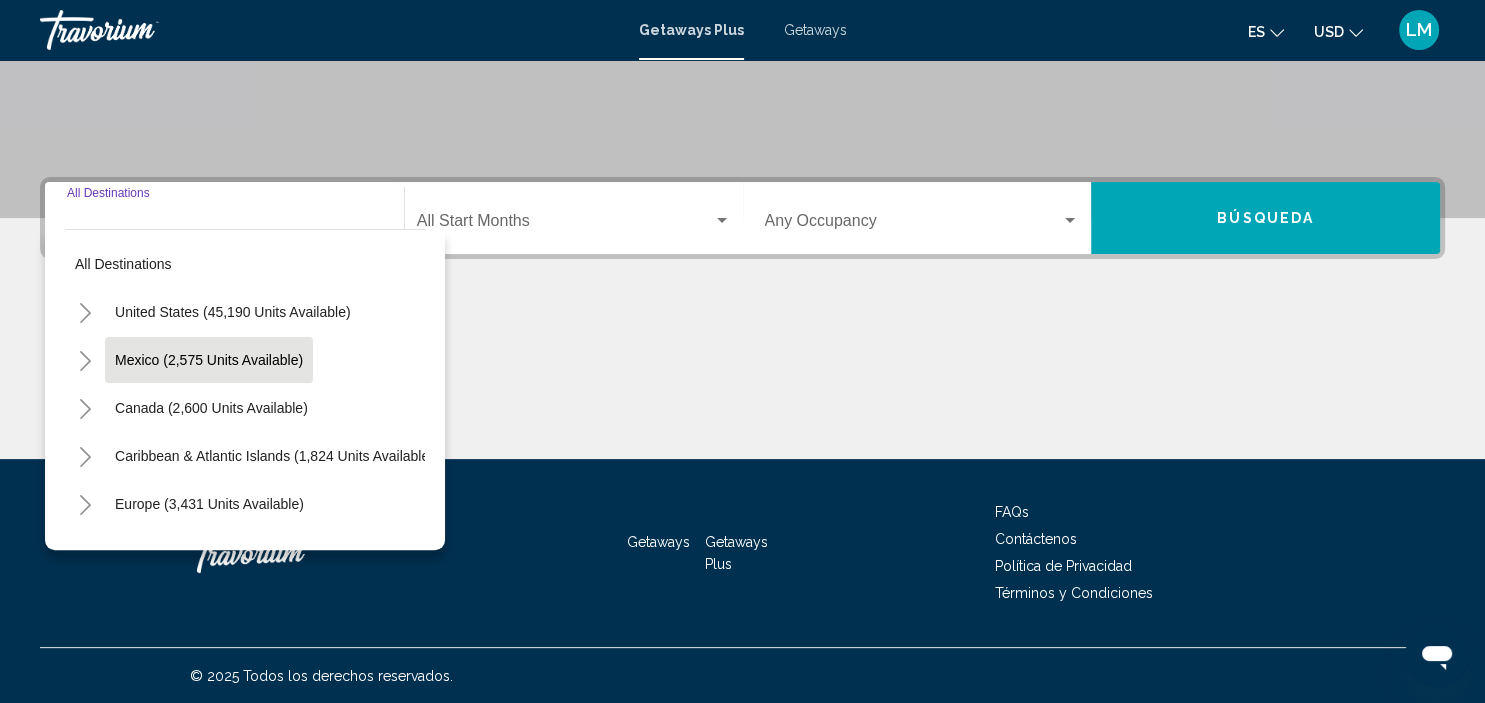 click on "Mexico (2,575 units available)" at bounding box center (211, 408) 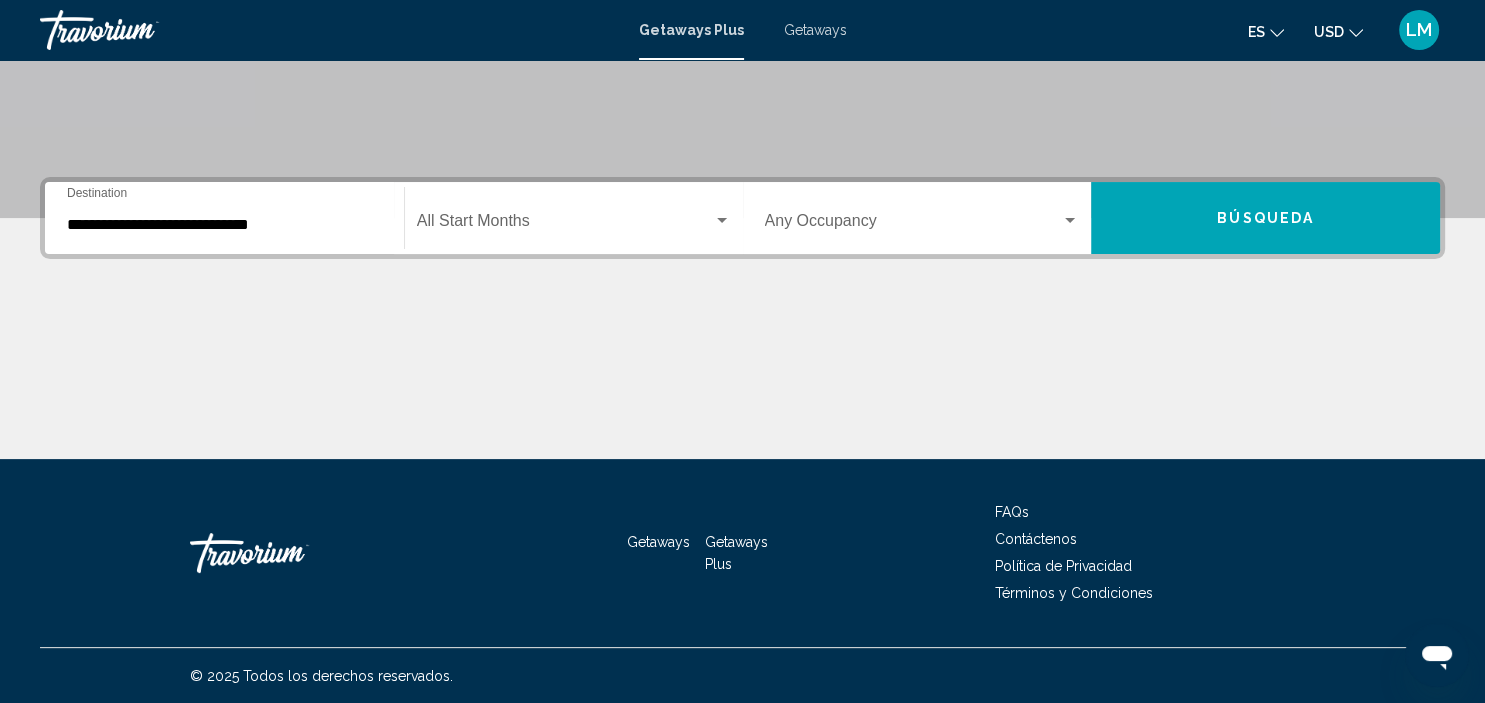 click on "Start Month All Start Months" 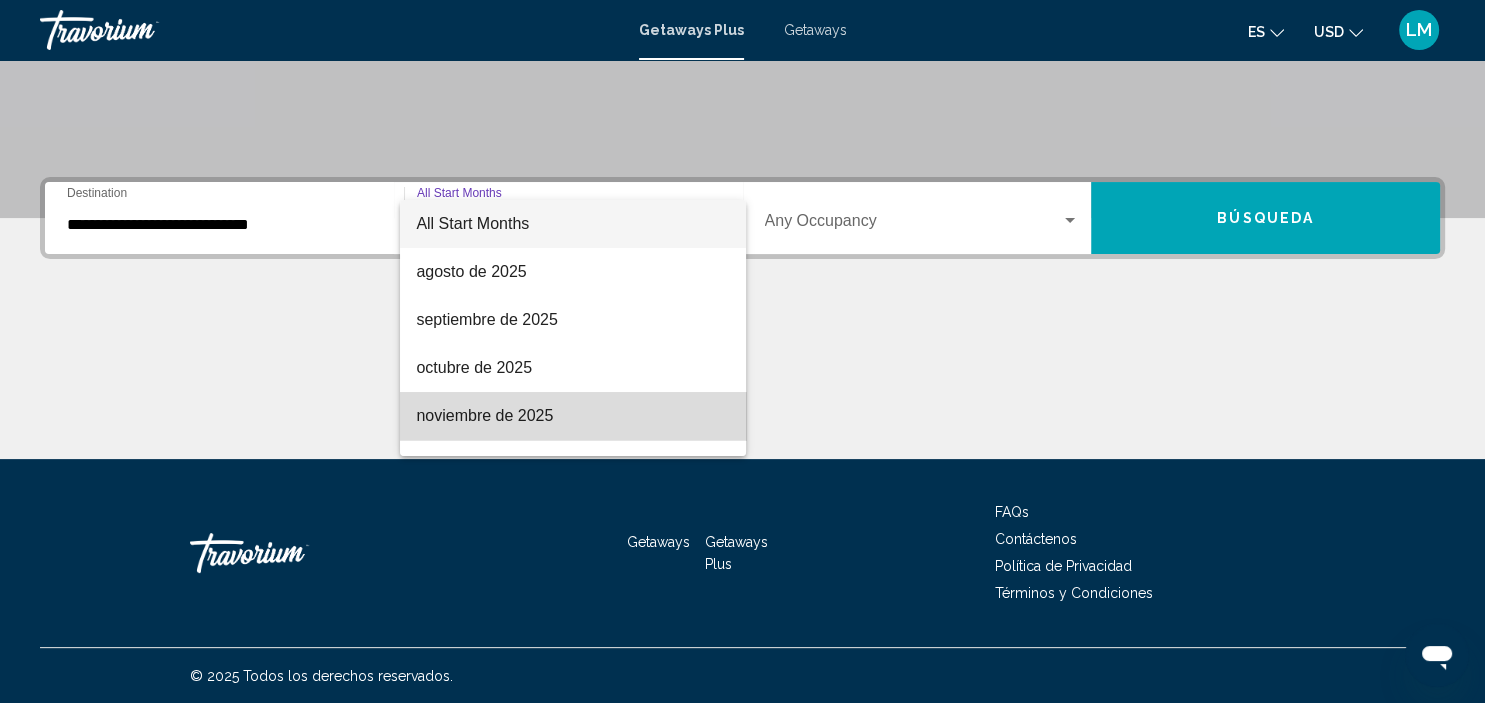 click on "noviembre de 2025" at bounding box center [573, 416] 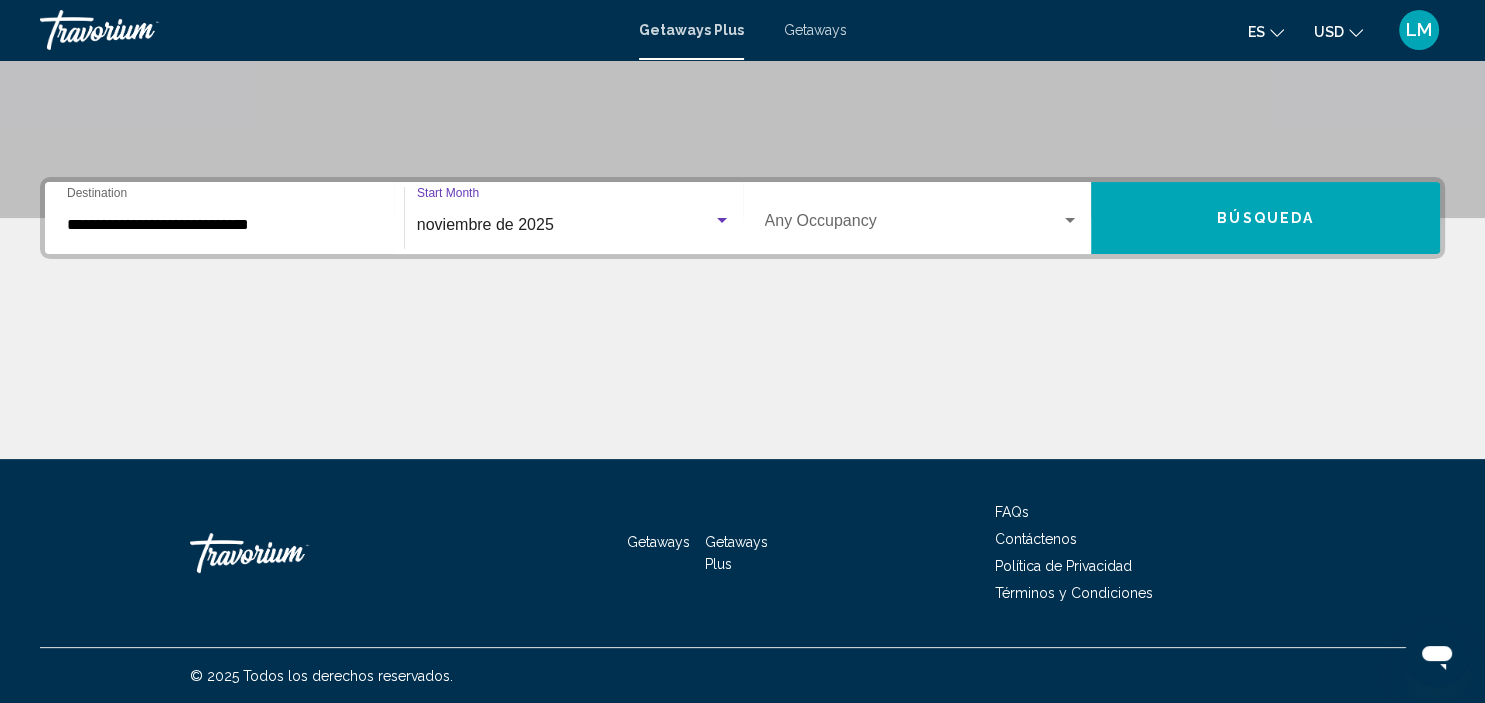 click on "noviembre de 2025" at bounding box center [565, 225] 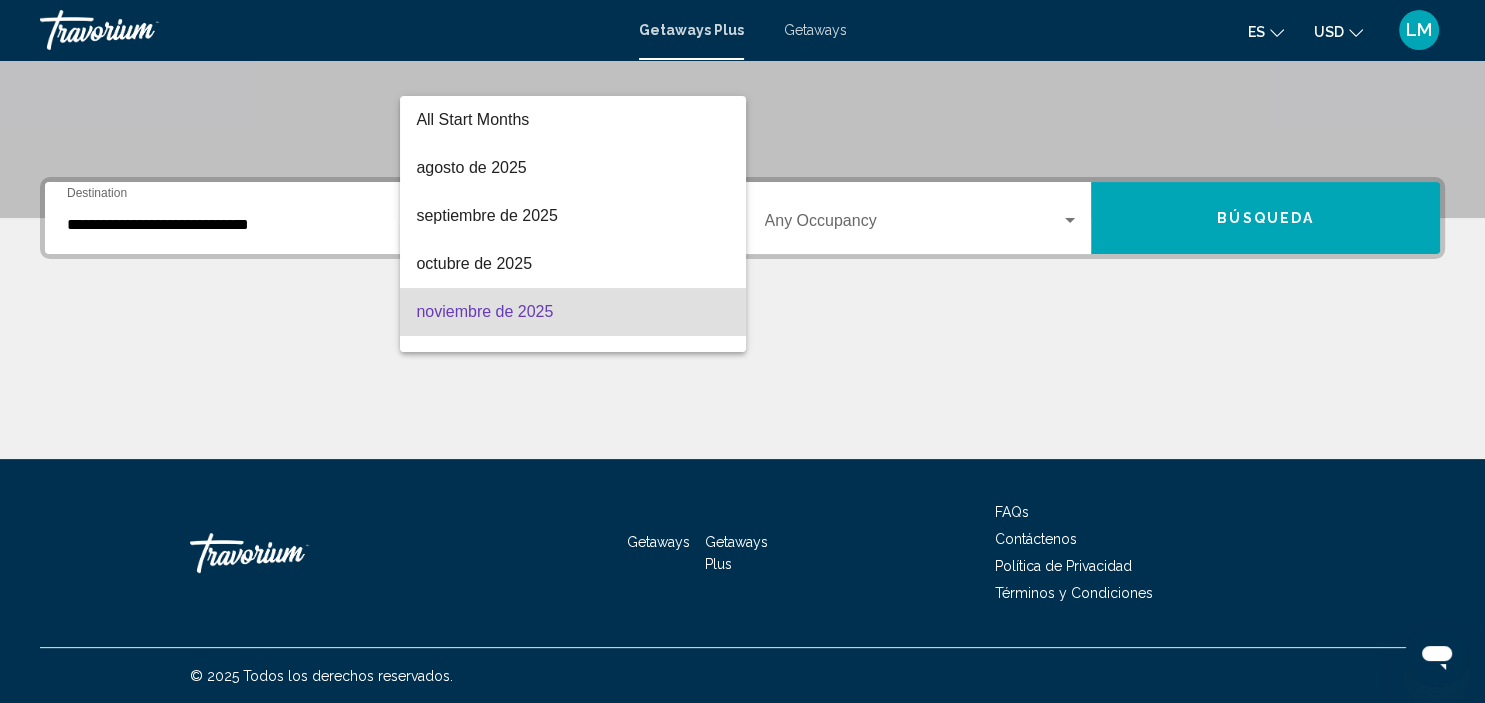 scroll, scrollTop: 88, scrollLeft: 0, axis: vertical 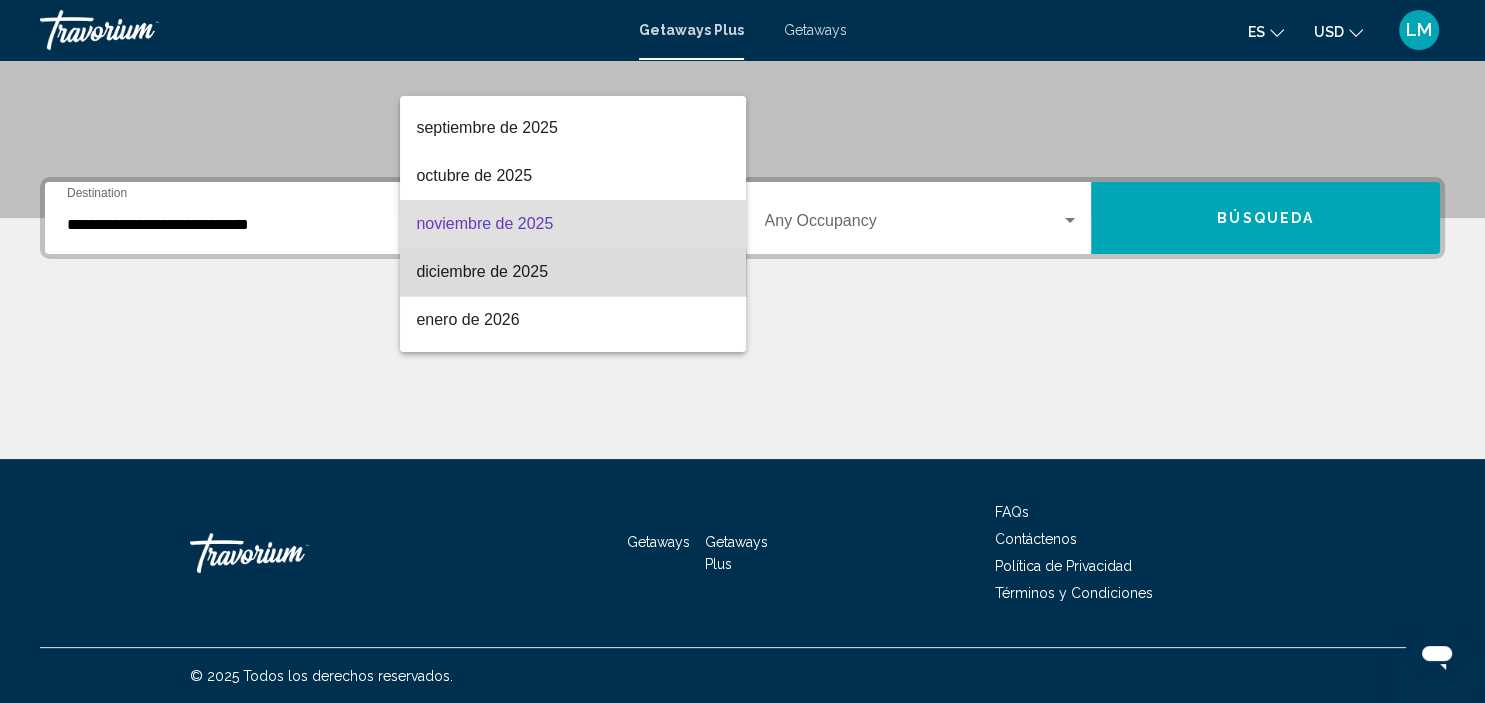 click on "diciembre de 2025" at bounding box center (573, 272) 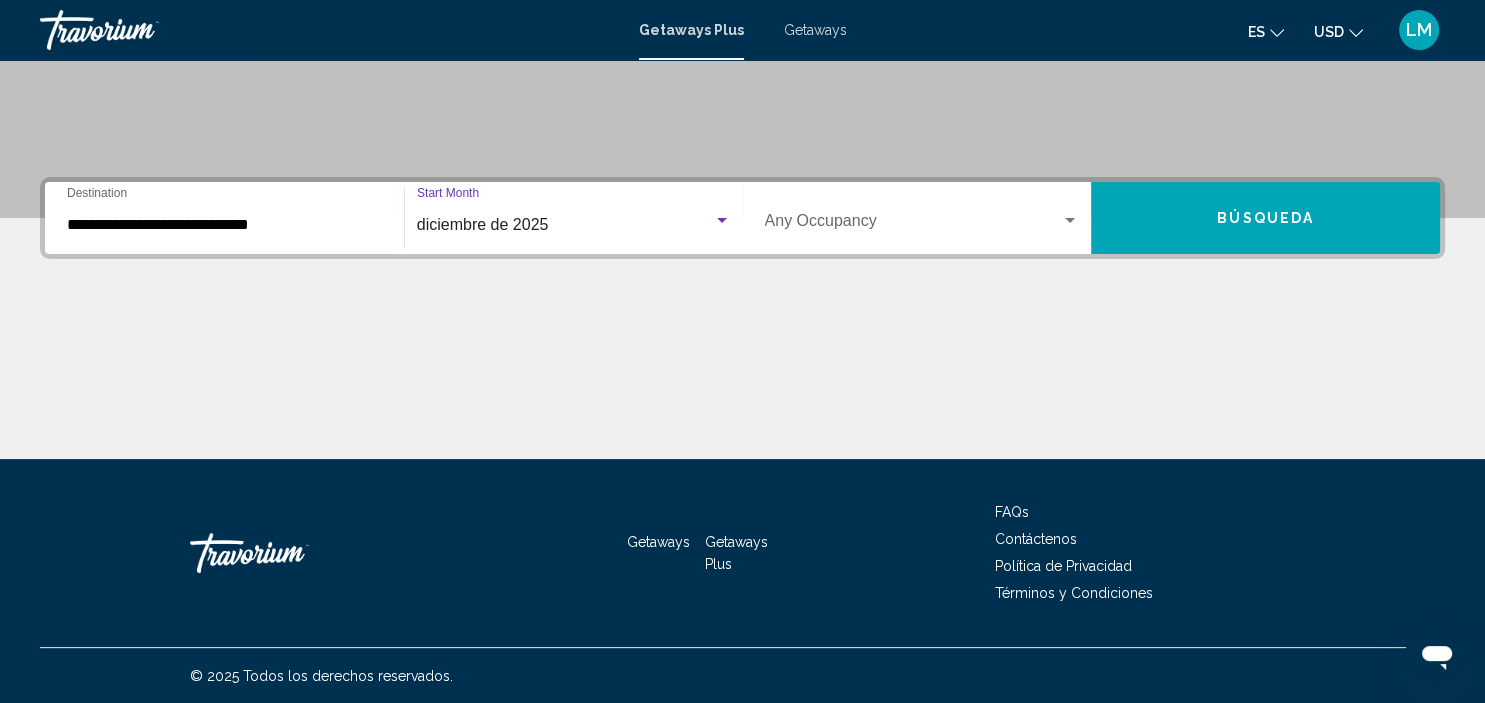 click at bounding box center (913, 225) 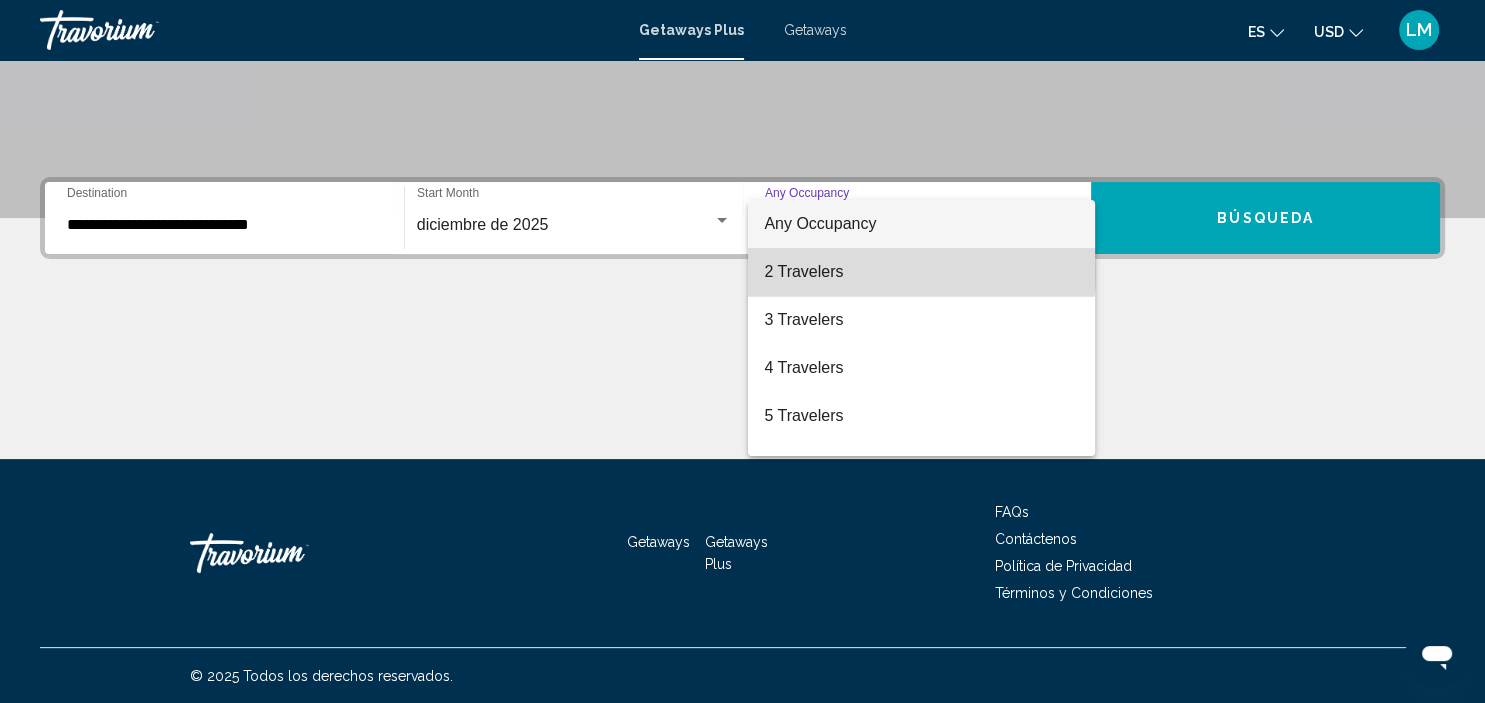 click on "2 Travelers" at bounding box center (921, 272) 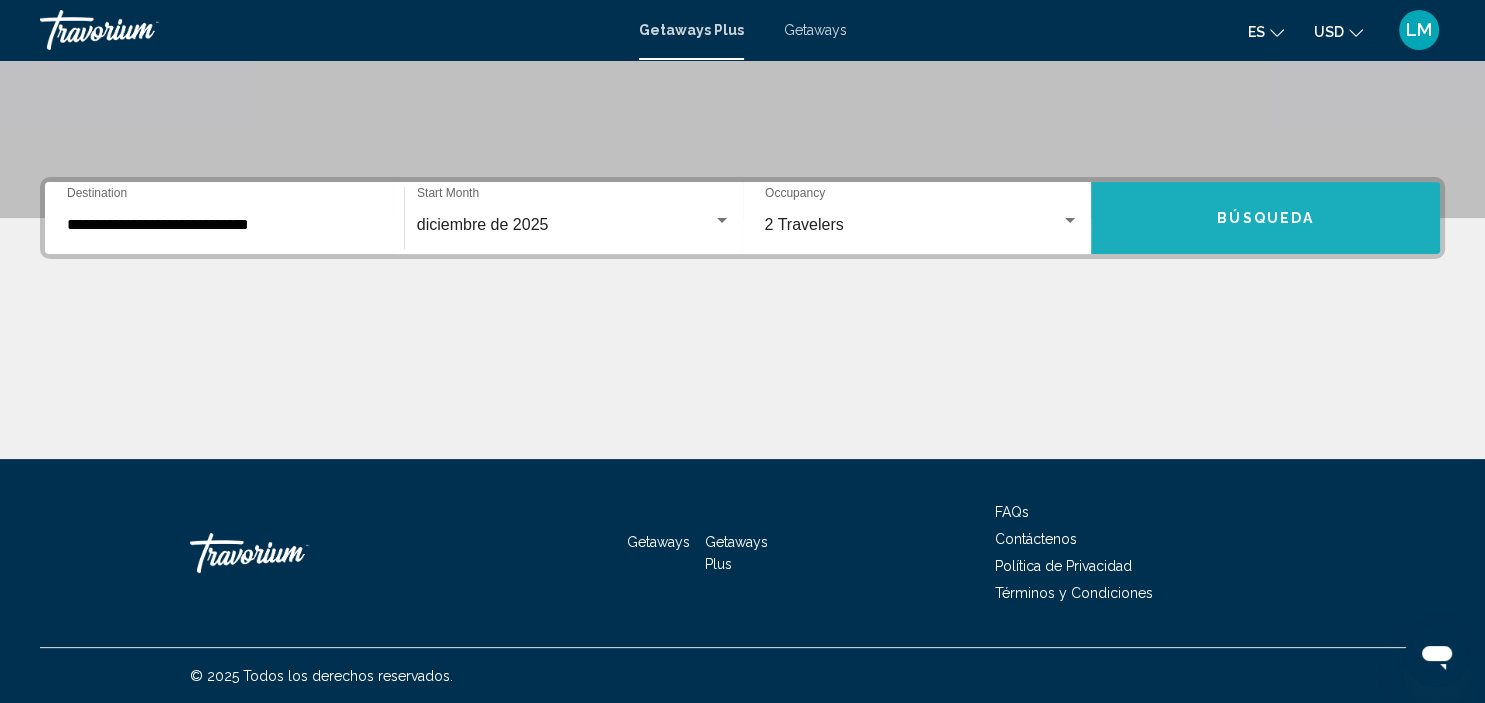 click on "Búsqueda" at bounding box center (1265, 219) 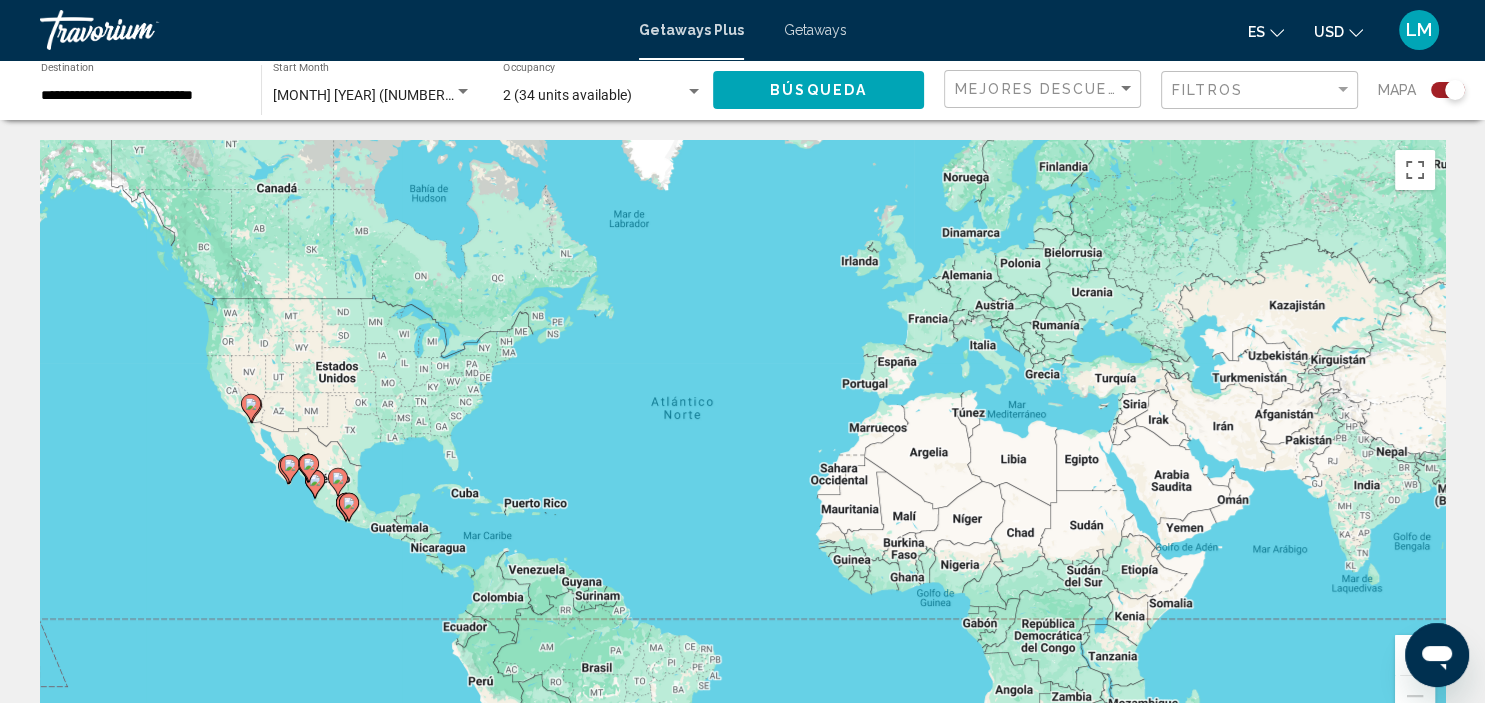 click on "Destination All Destinations [MONTH] [YEAR] ([NUMBER] units available)  Start Month All Start Months [NUMBER] ([NUMBER] units available)  Occupancy Any Occupancy Búsqueda Mejores descuentos Filtros Mapa" 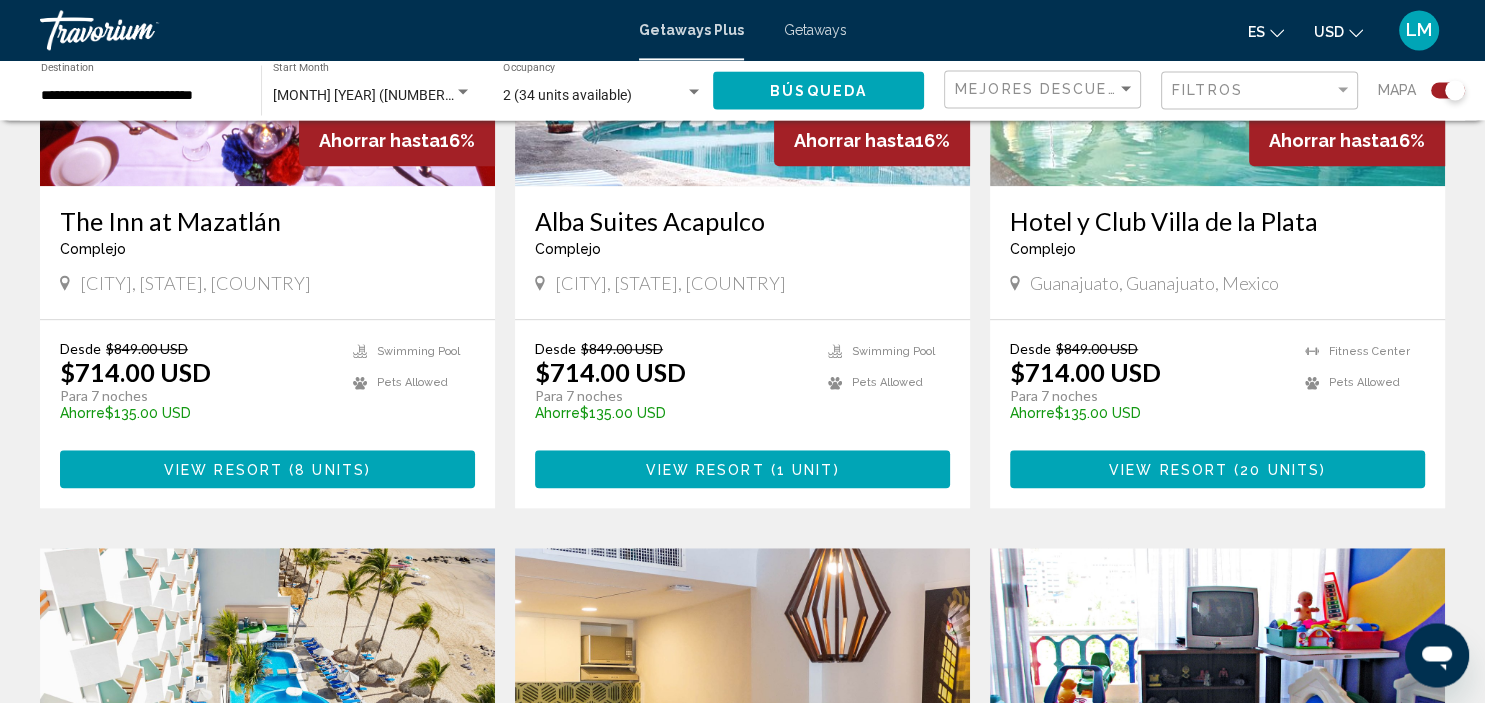 scroll, scrollTop: 1679, scrollLeft: 0, axis: vertical 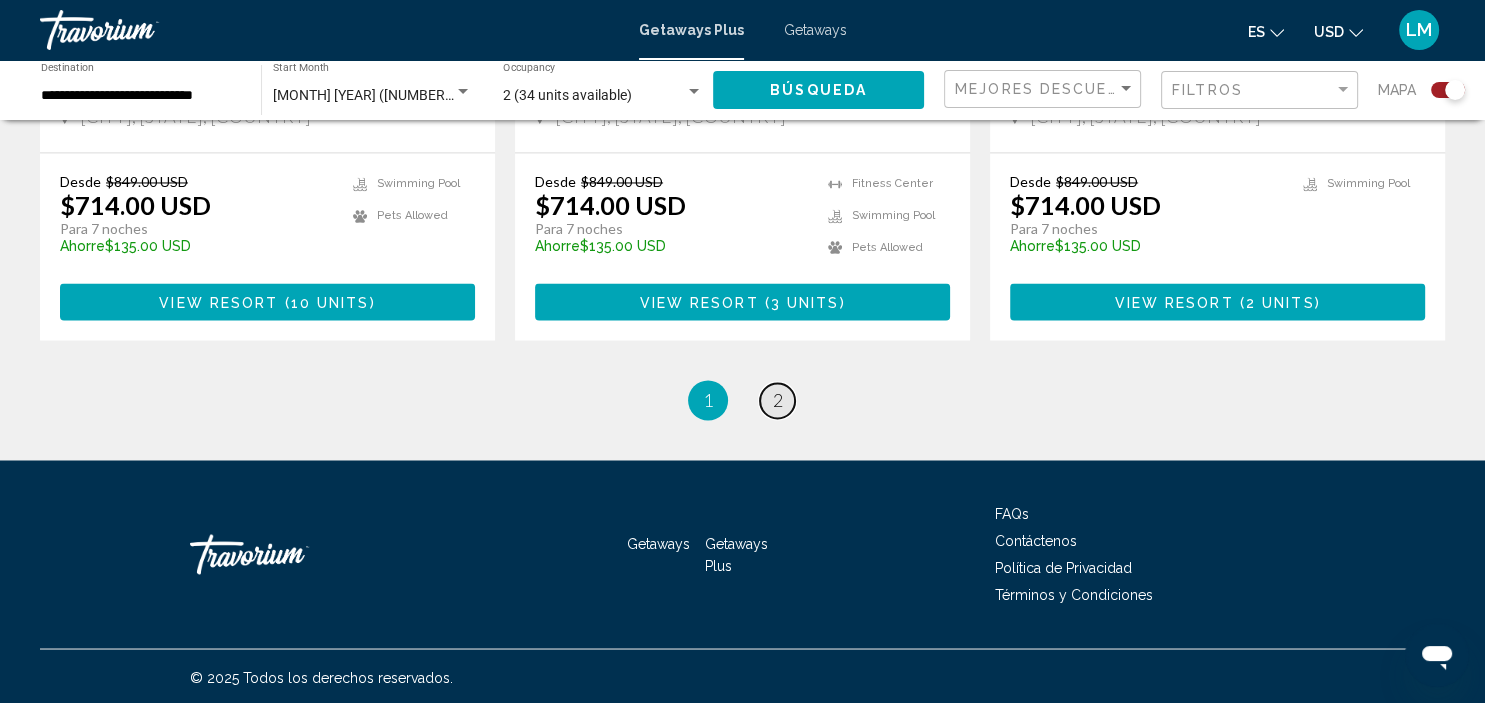 click on "page  2" at bounding box center [777, 400] 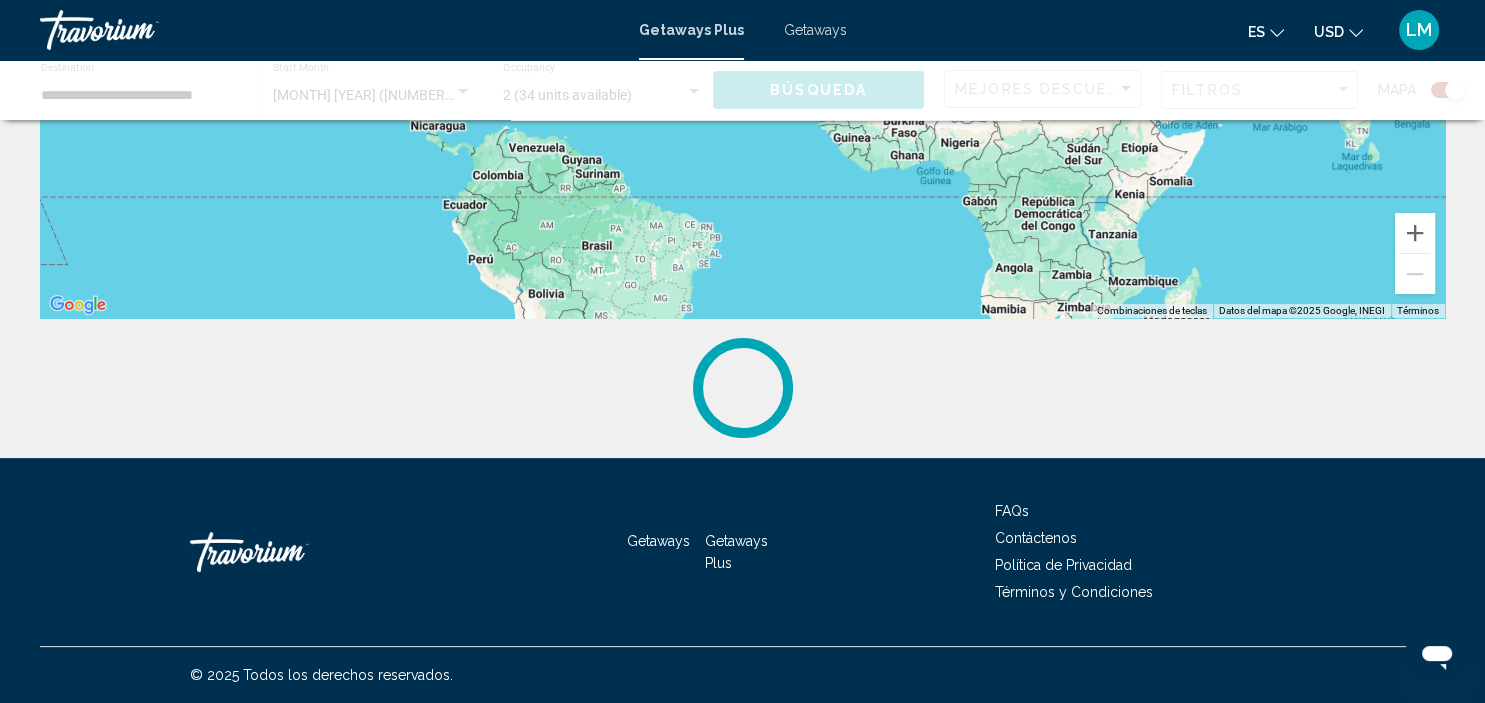 scroll, scrollTop: 0, scrollLeft: 0, axis: both 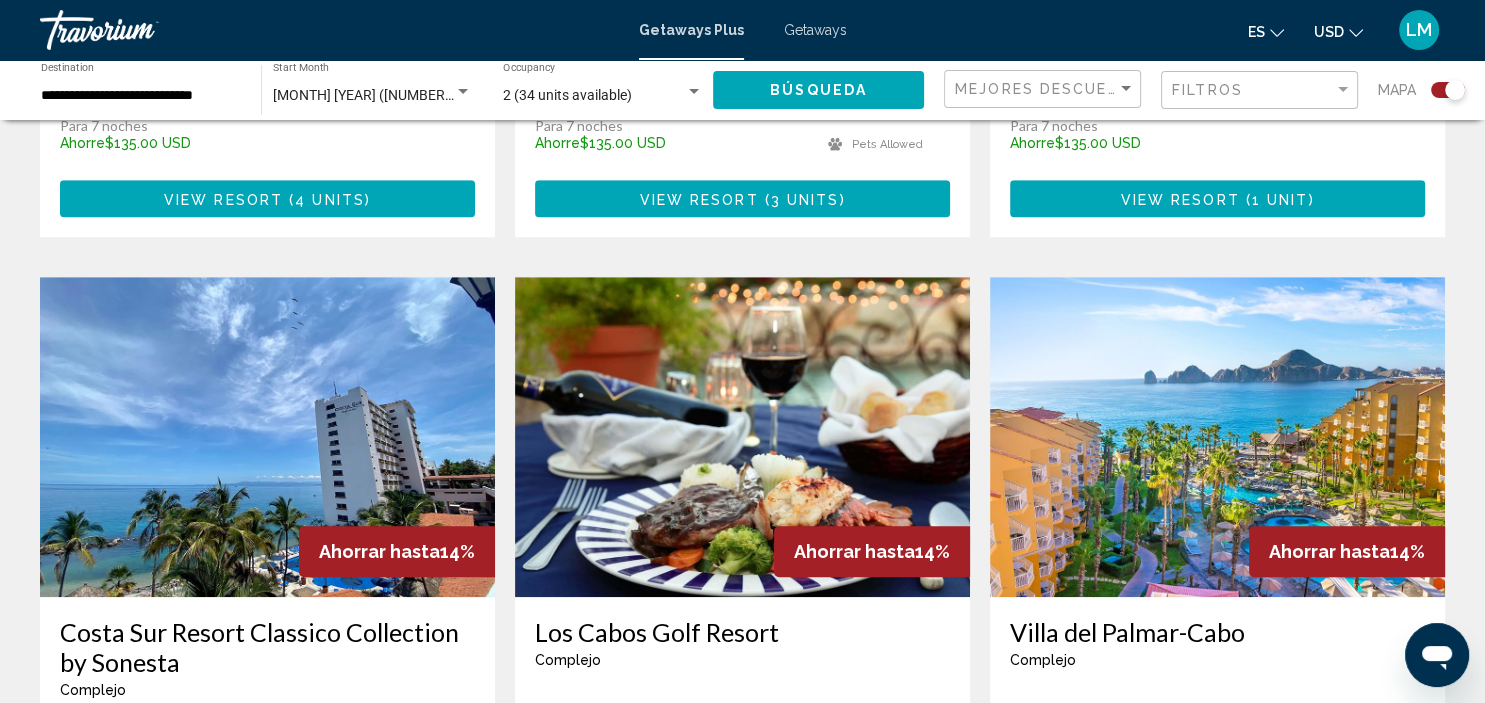 click at bounding box center (1217, 437) 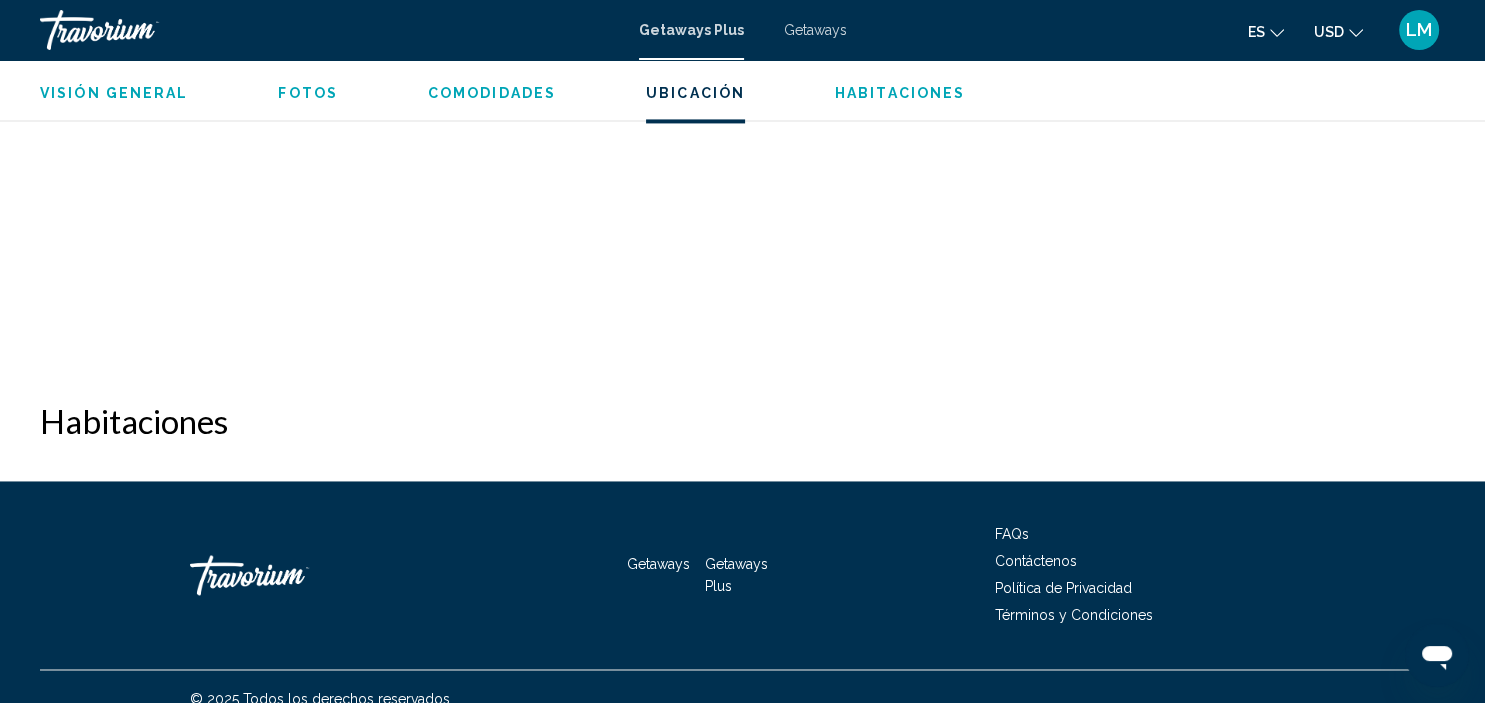 scroll, scrollTop: 3718, scrollLeft: 0, axis: vertical 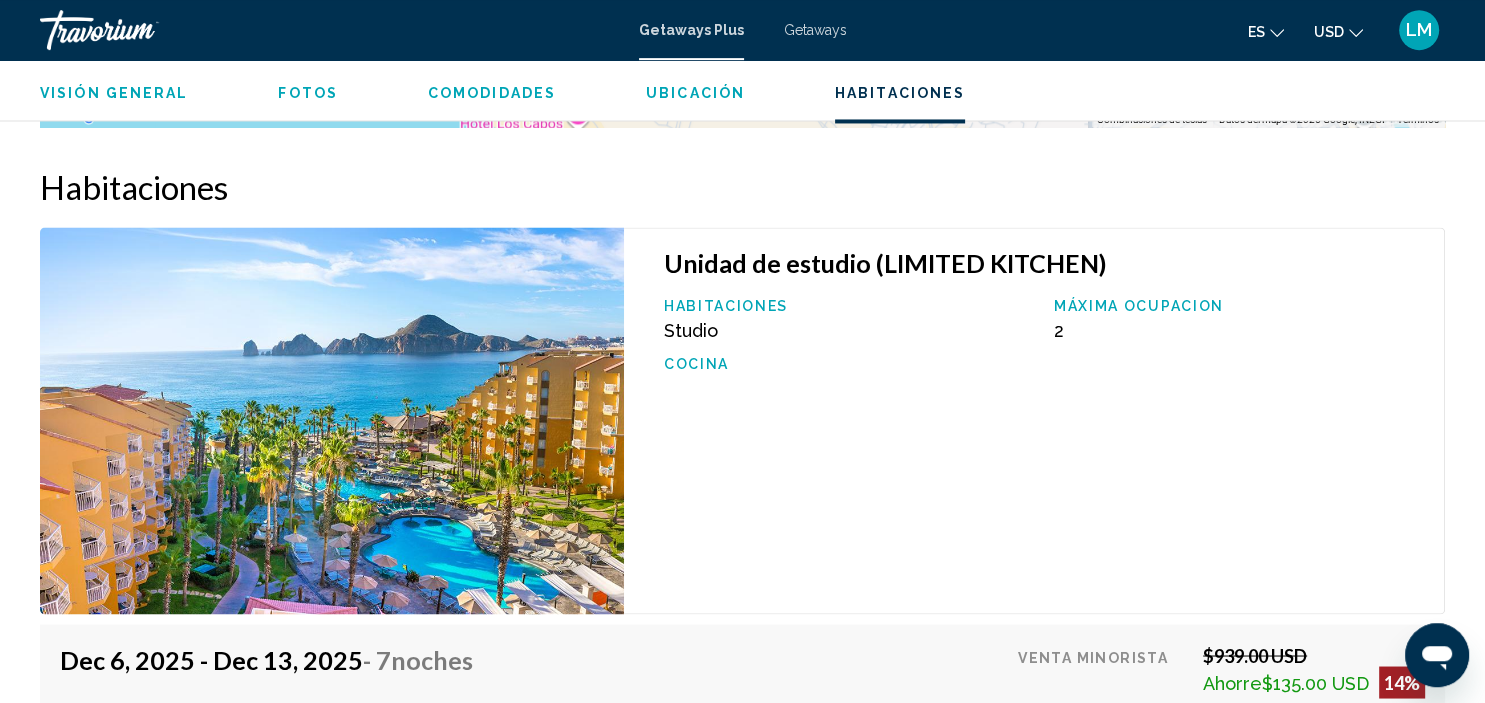 click at bounding box center [332, 420] 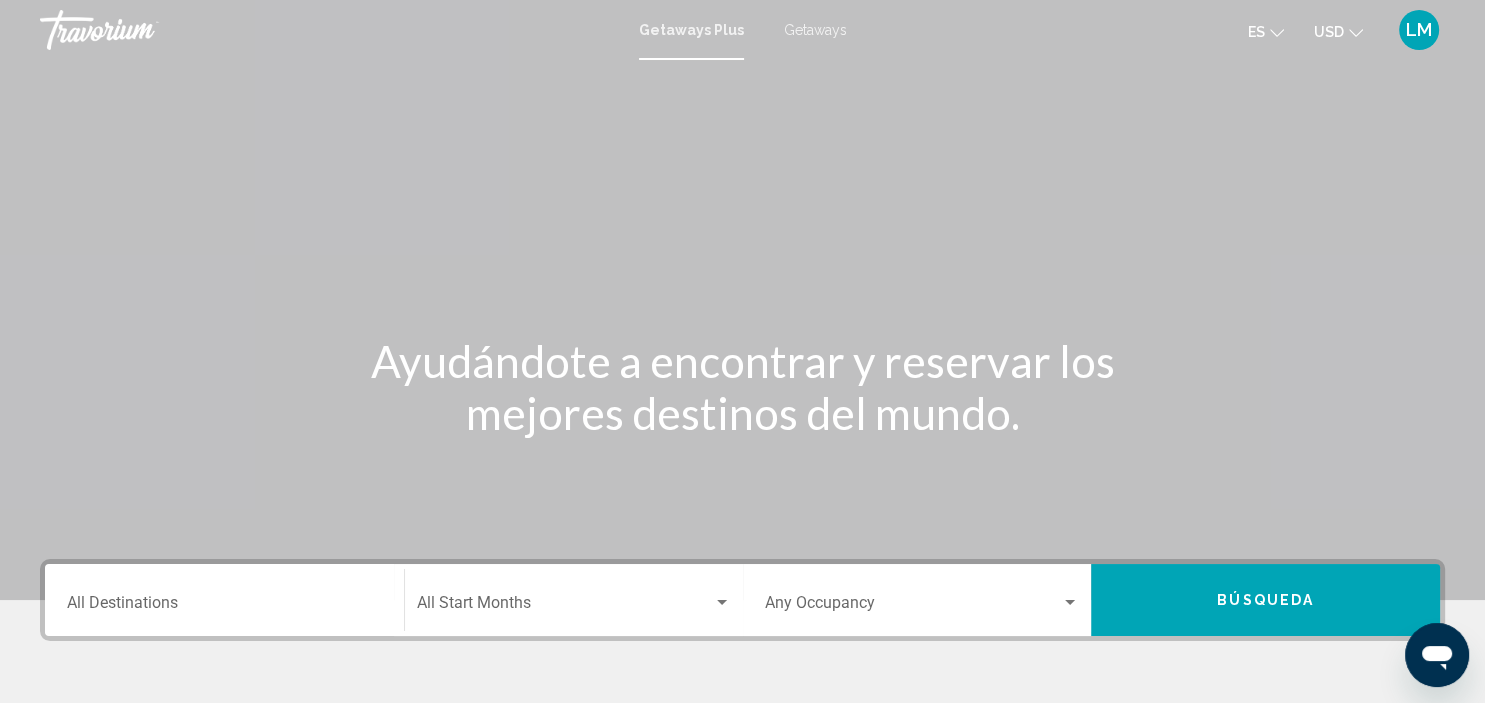 click on "Destination All Destinations" at bounding box center (224, 600) 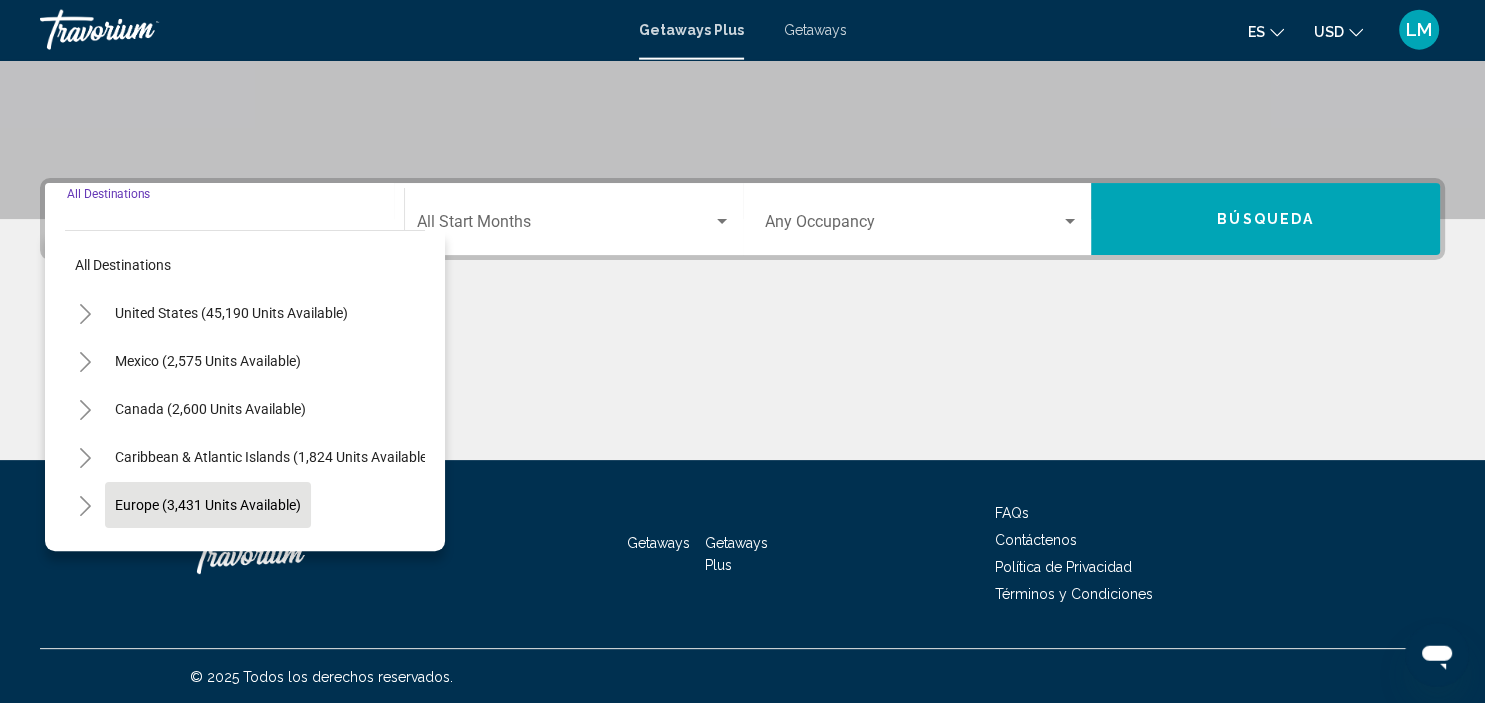 scroll, scrollTop: 382, scrollLeft: 0, axis: vertical 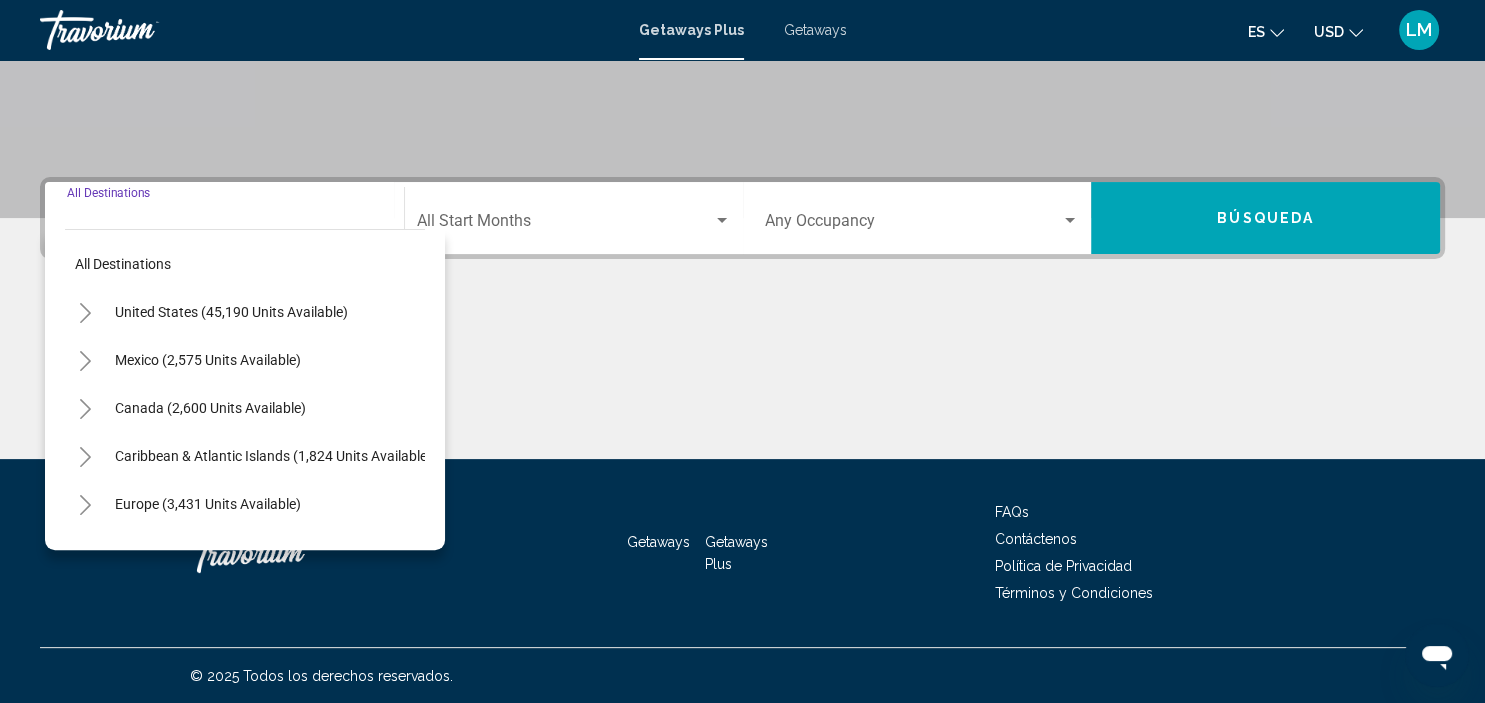 click on "Destination All Destinations" at bounding box center [224, 225] 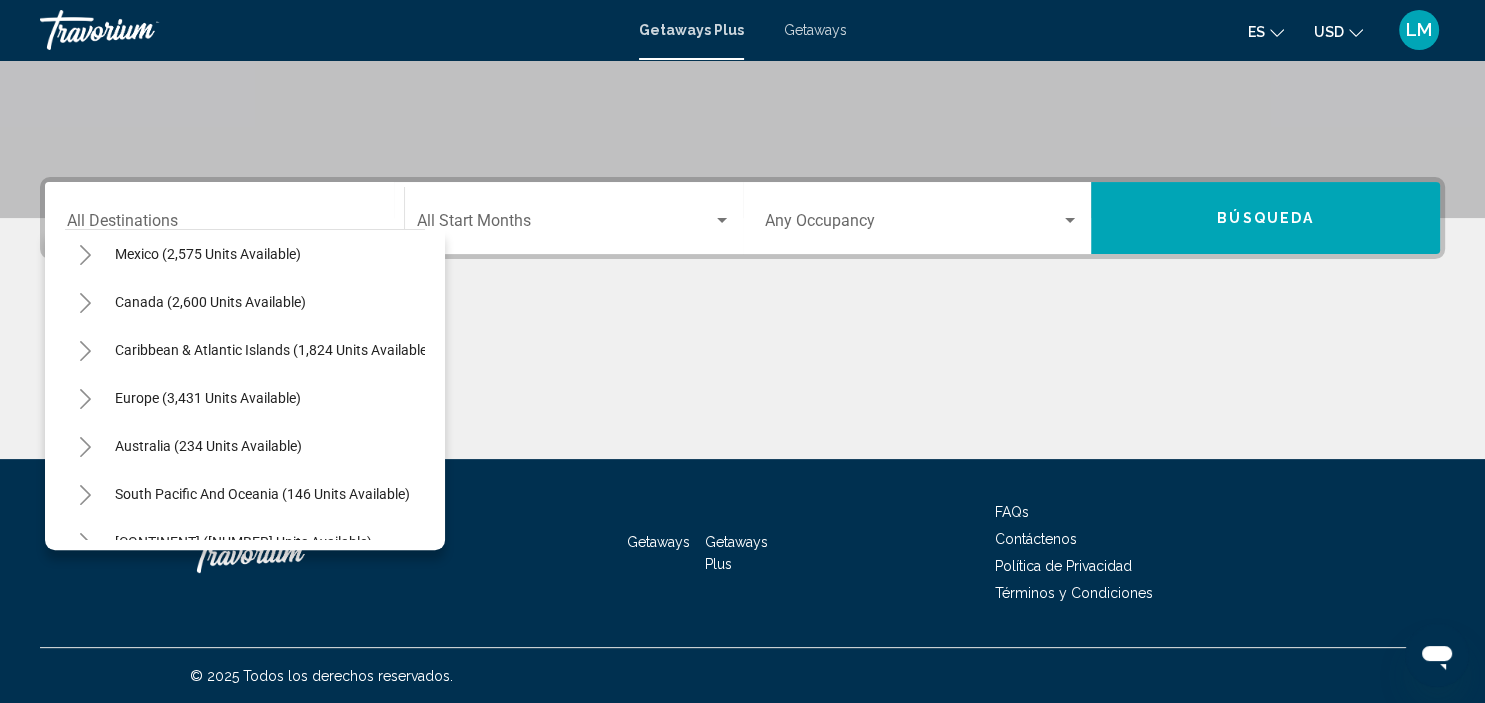 scroll, scrollTop: 0, scrollLeft: 0, axis: both 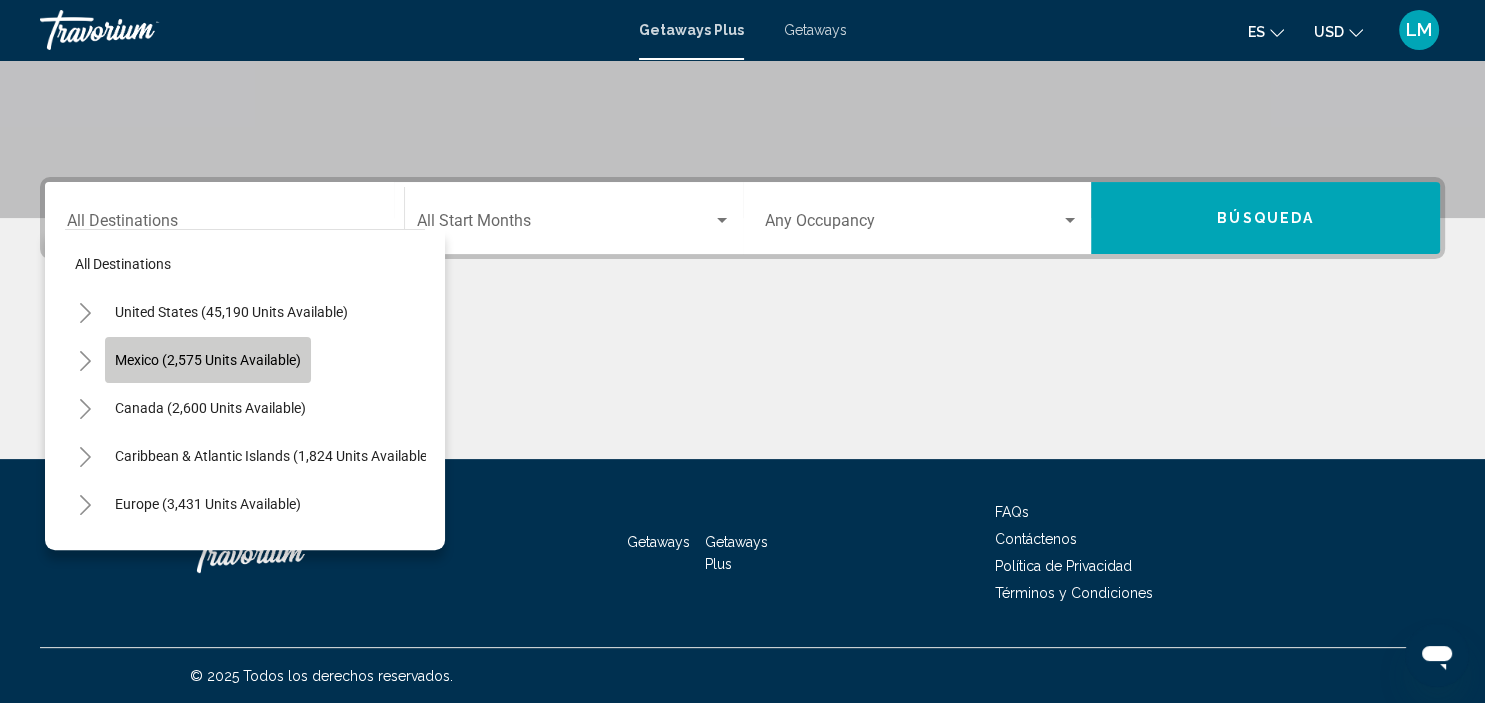 click on "Mexico (2,575 units available)" 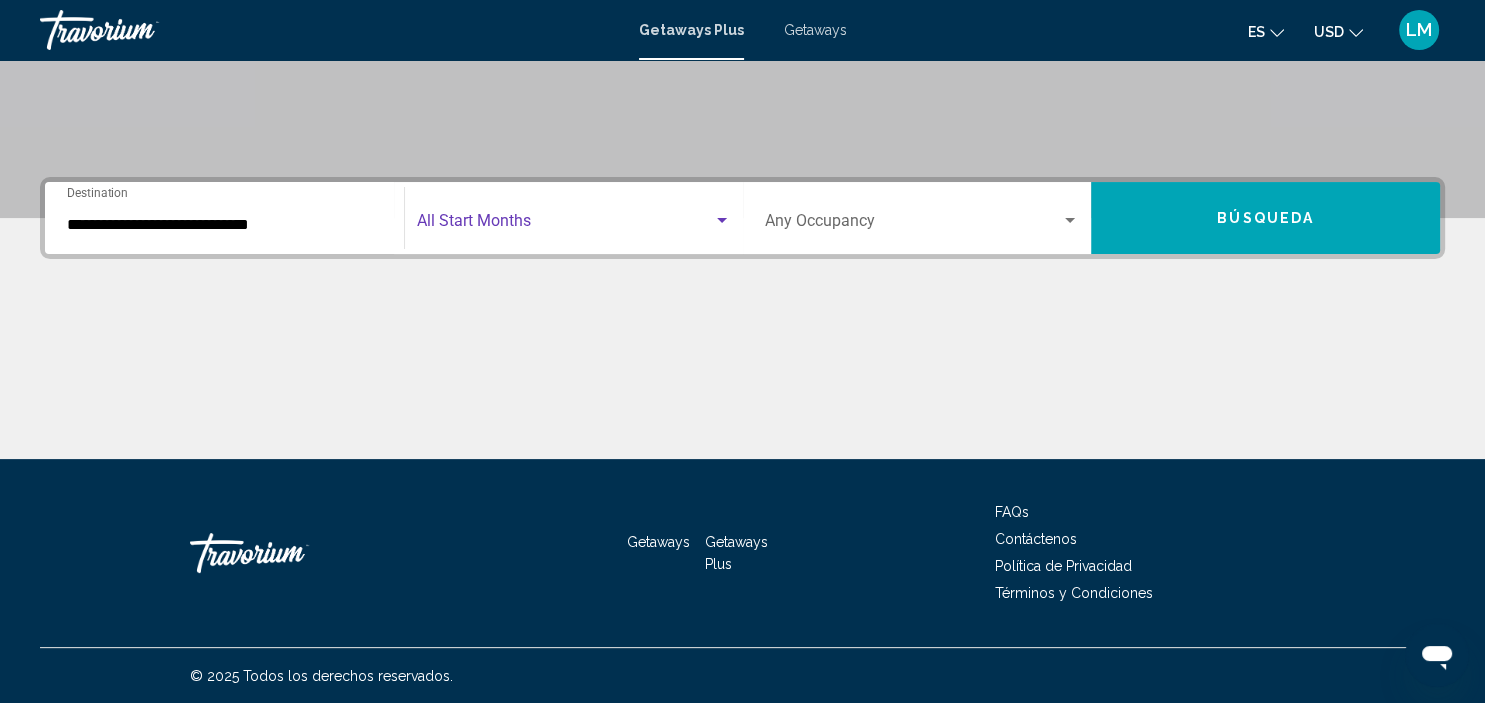 click at bounding box center [565, 225] 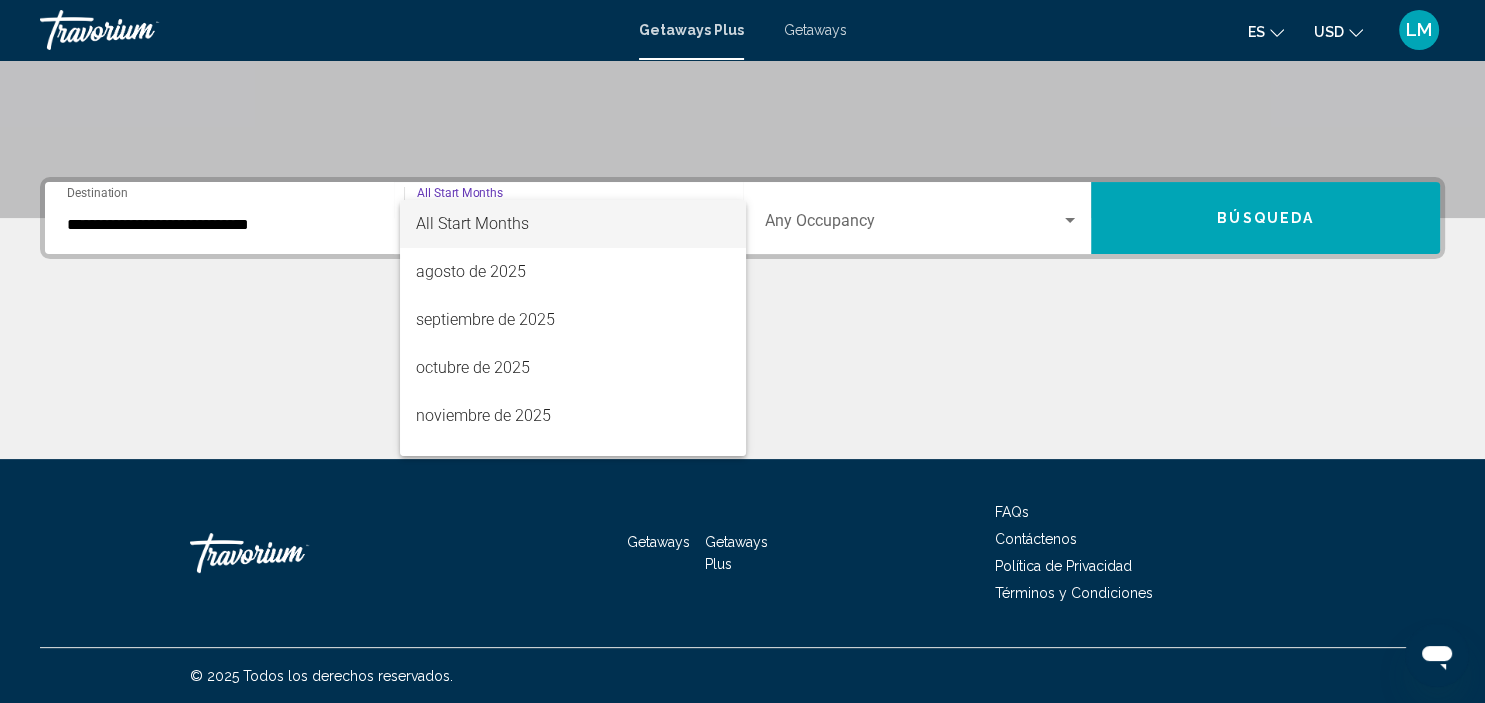 click at bounding box center [742, 351] 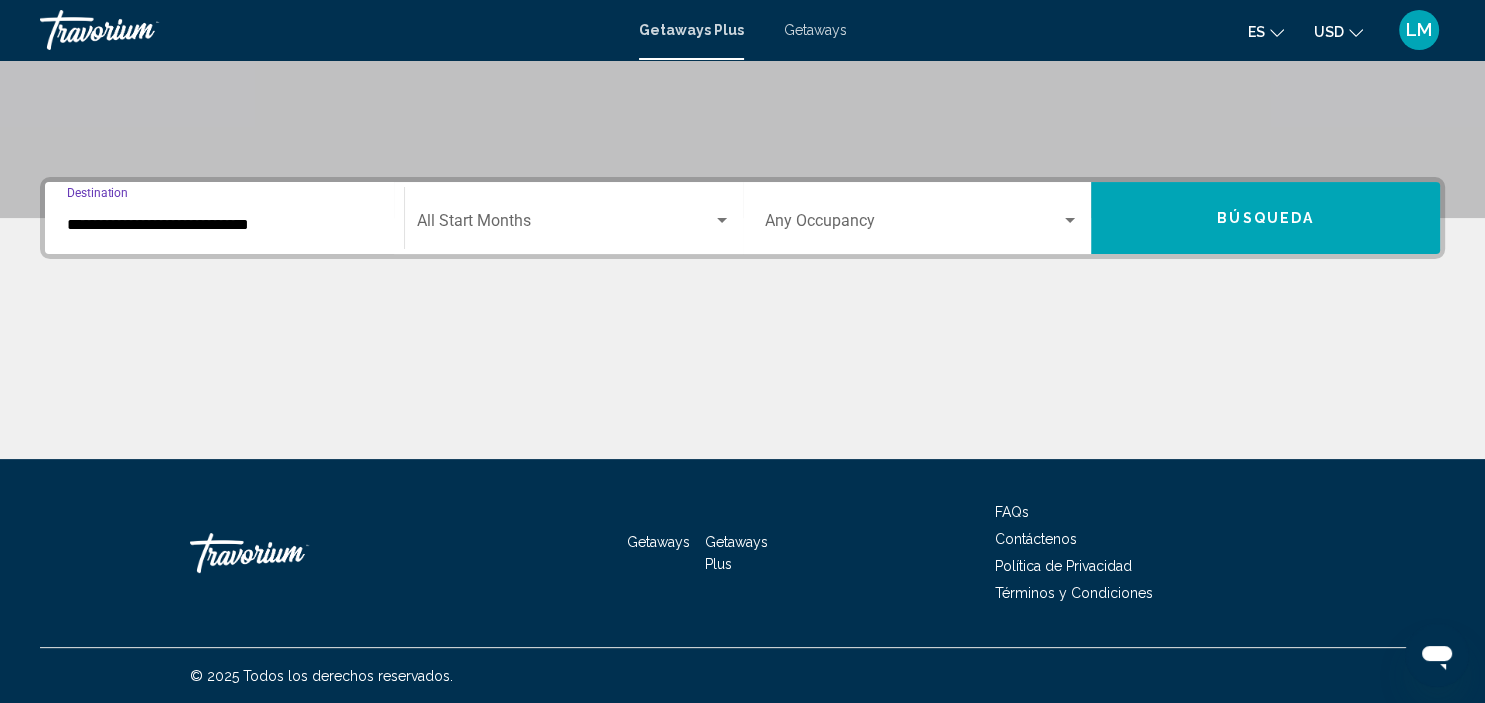 click on "**********" at bounding box center (224, 225) 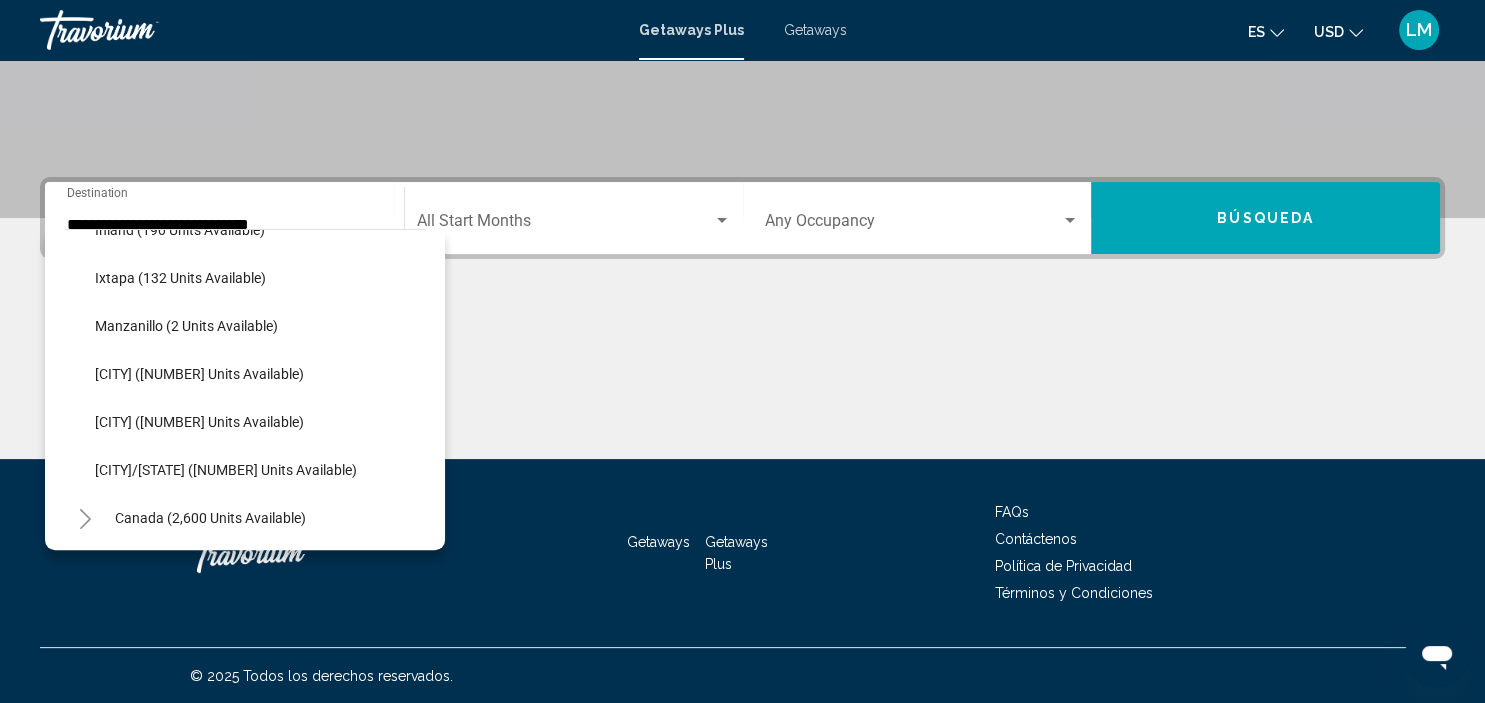 scroll, scrollTop: 374, scrollLeft: 0, axis: vertical 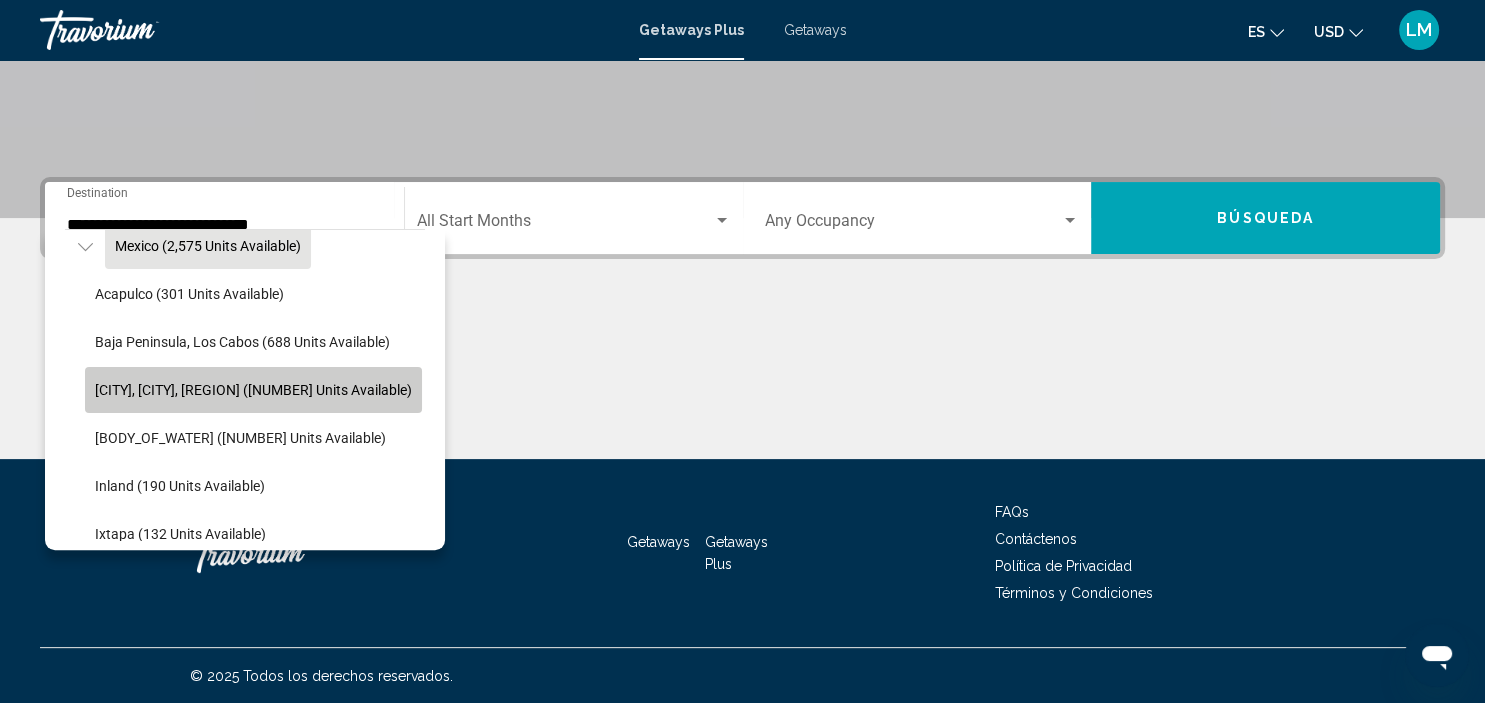 click on "[CITY], [CITY], [REGION] ([NUMBER] units available)" 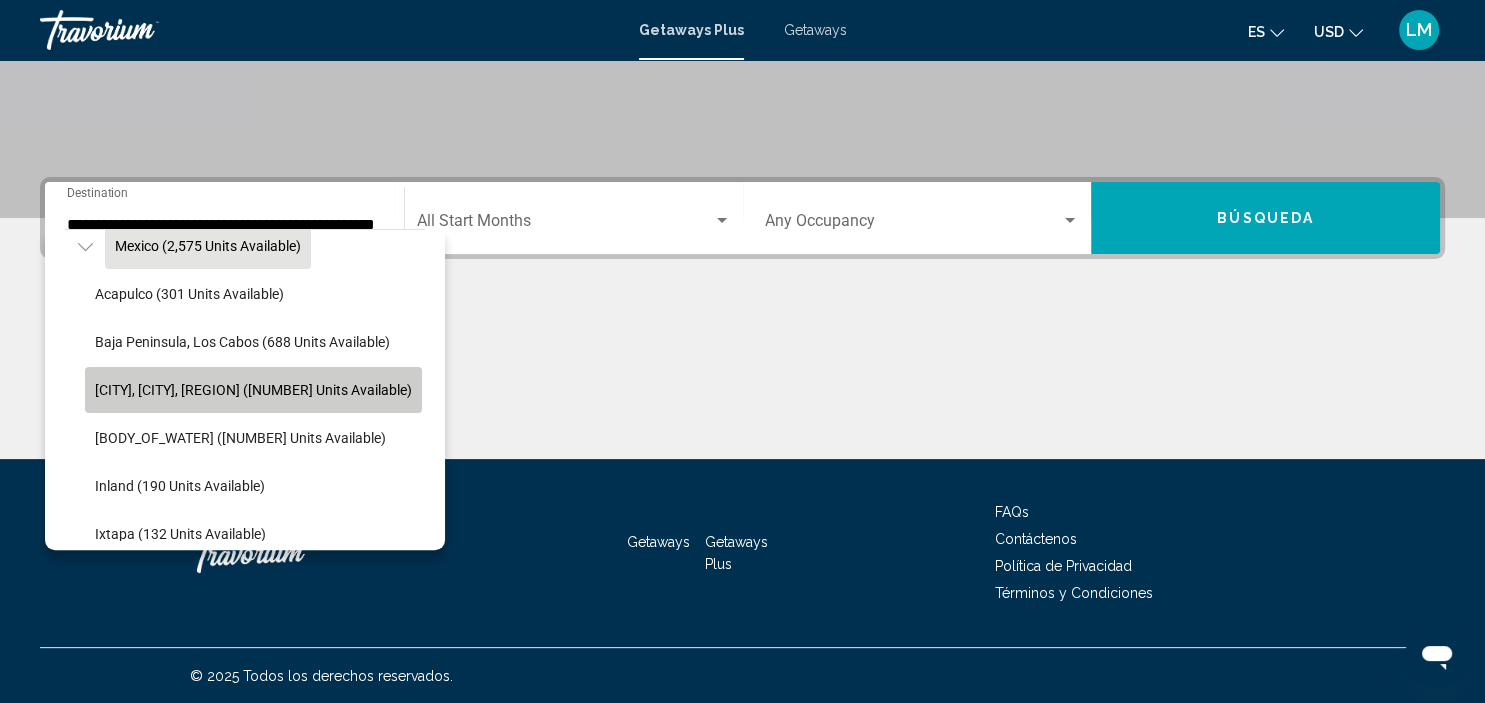 scroll, scrollTop: 0, scrollLeft: 54, axis: horizontal 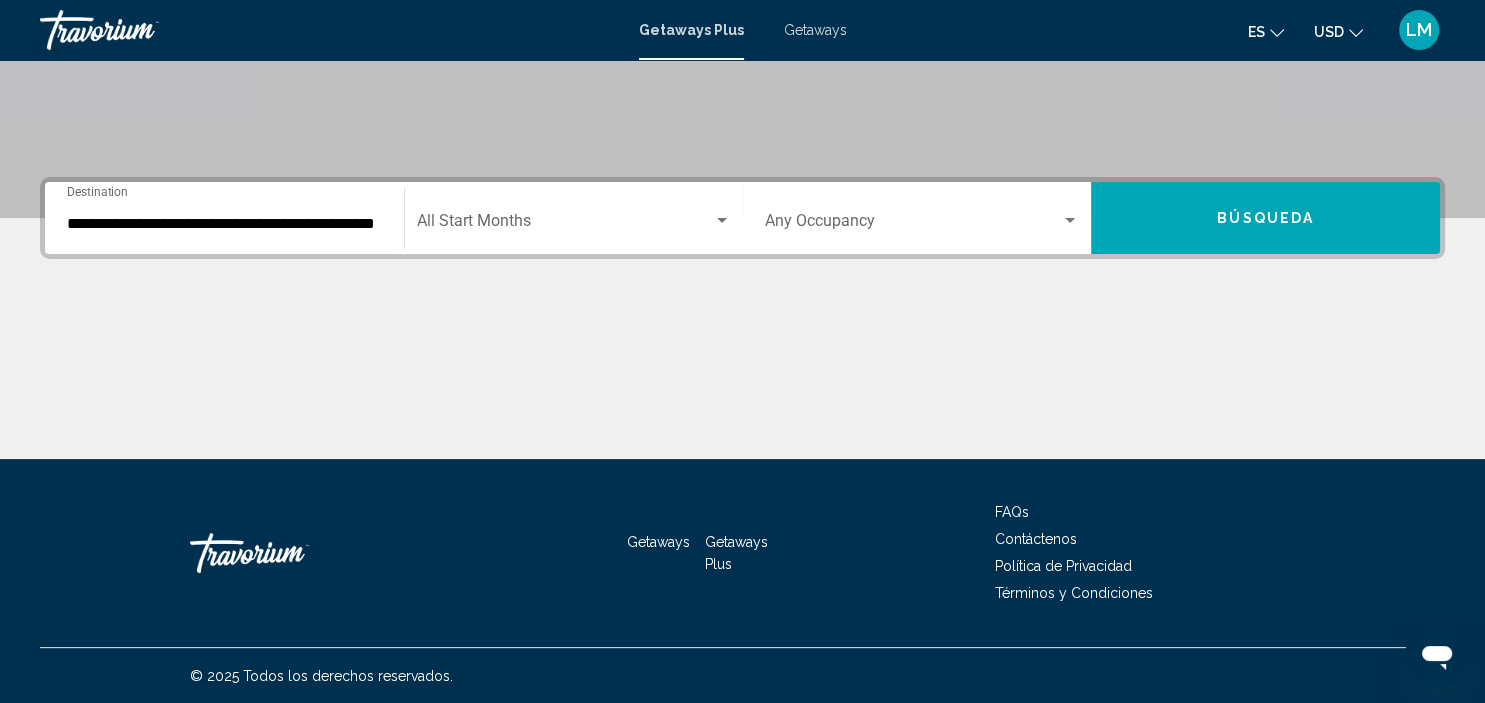 click on "Start Month All Start Months" 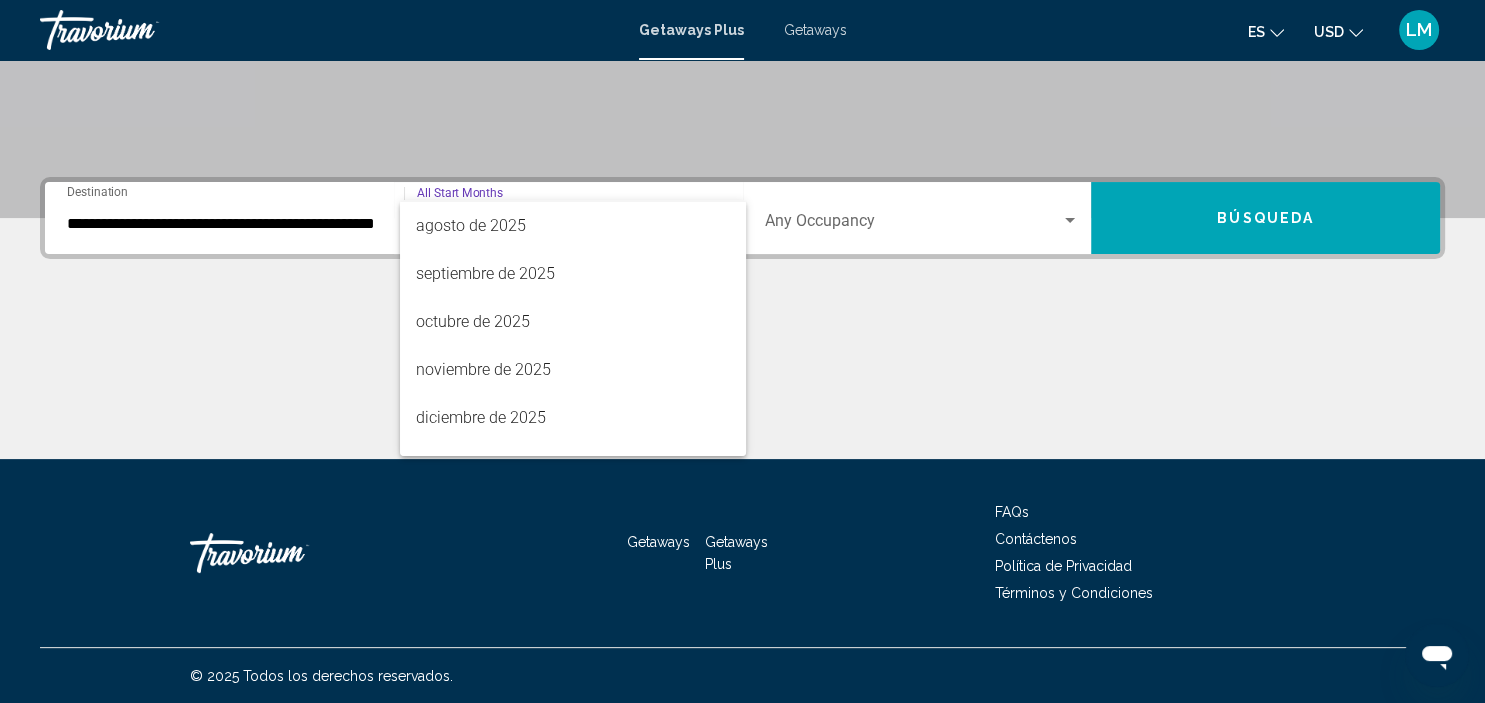 scroll, scrollTop: 42, scrollLeft: 0, axis: vertical 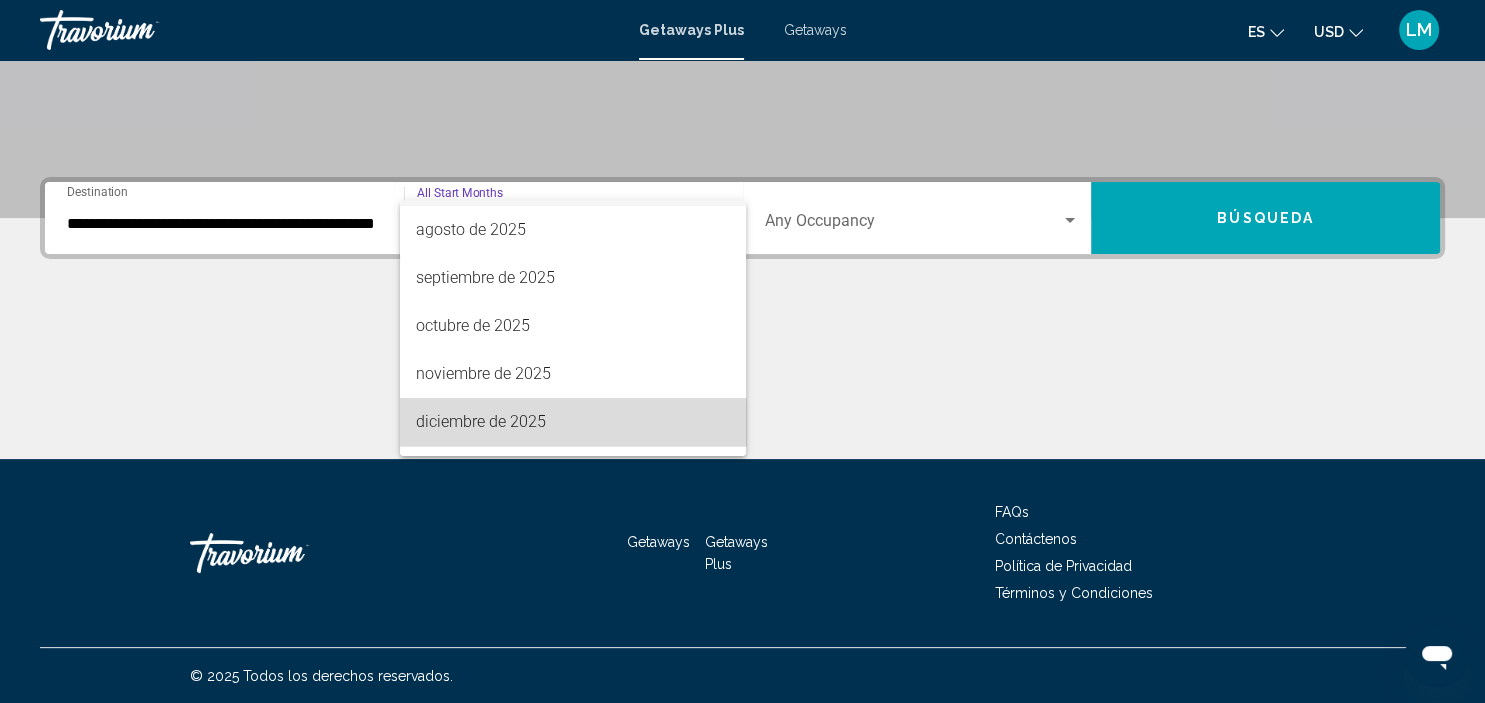 click on "diciembre de 2025" at bounding box center (573, 422) 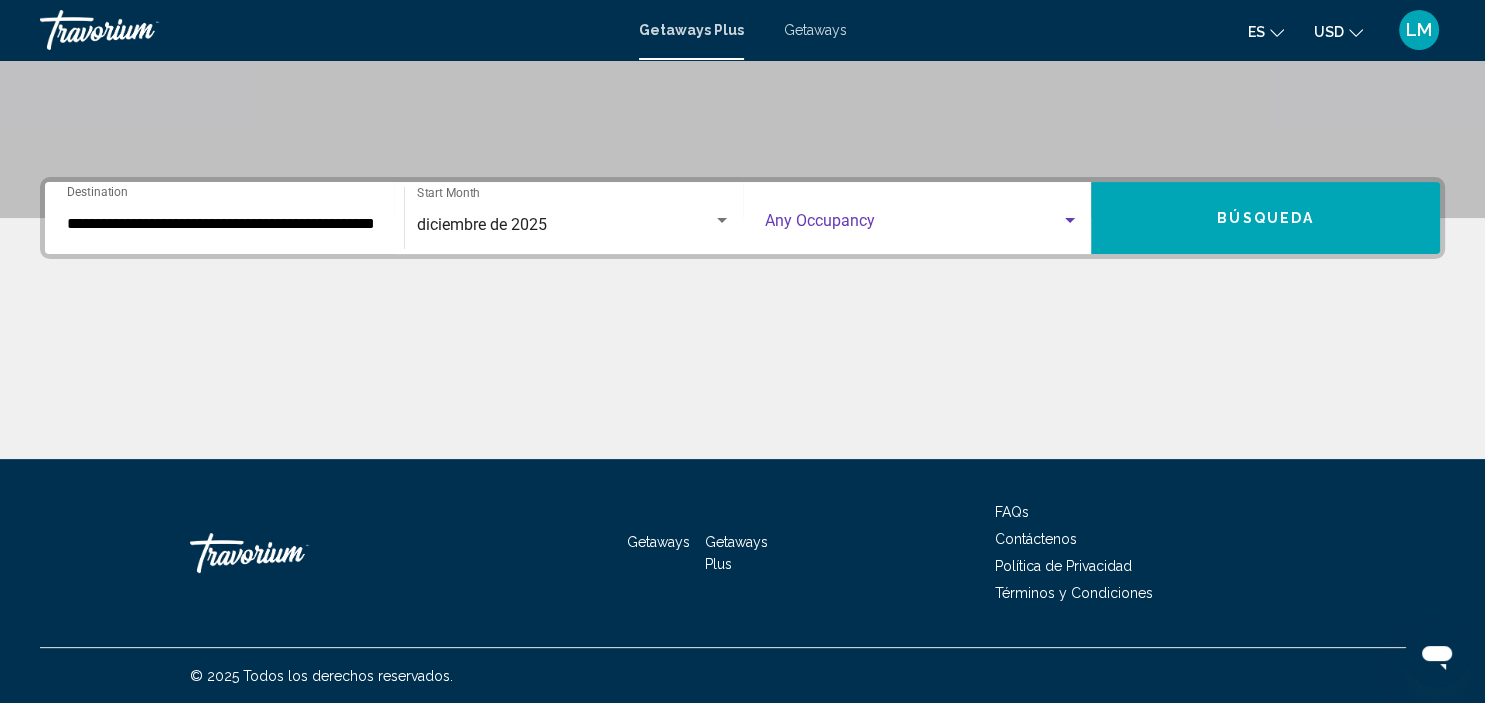click at bounding box center [1070, 220] 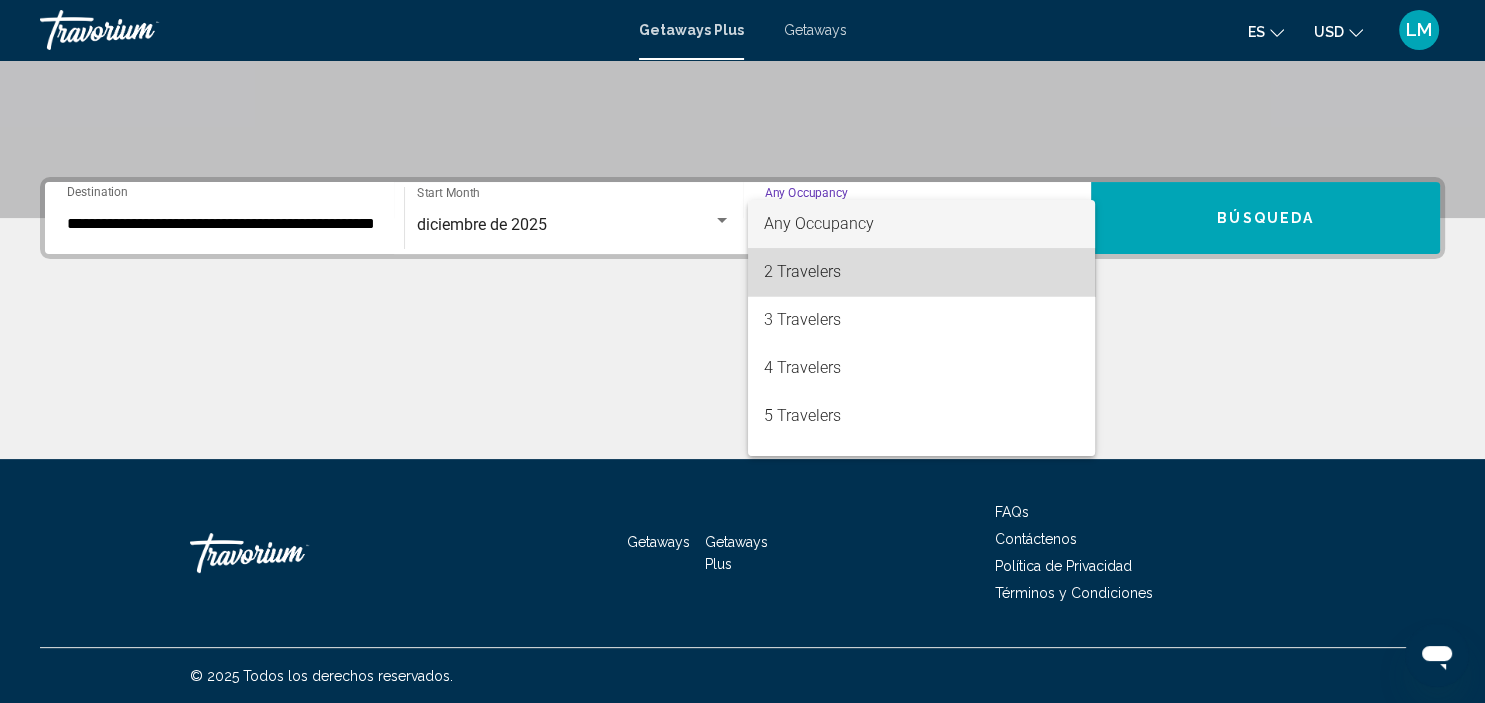 click on "2 Travelers" at bounding box center [921, 272] 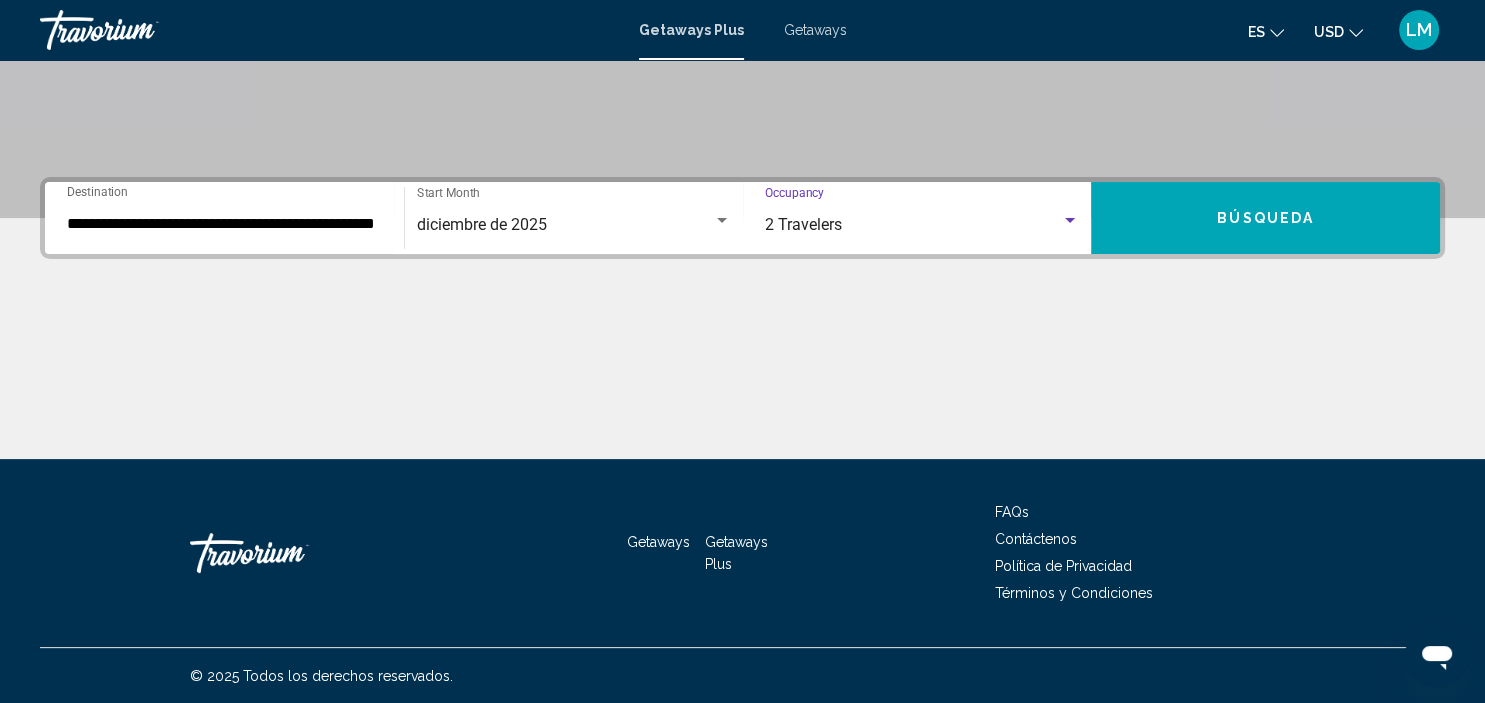 click on "Búsqueda" at bounding box center [1265, 218] 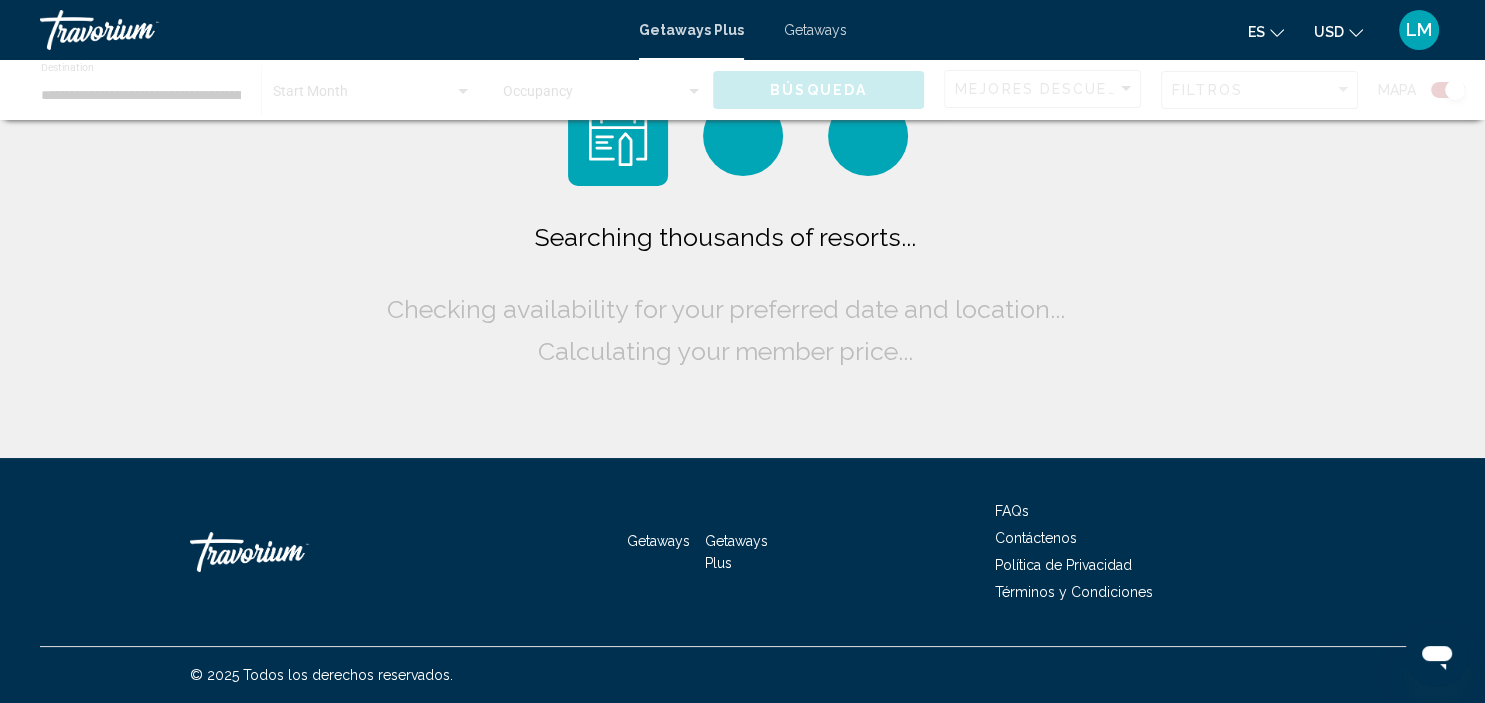 scroll, scrollTop: 0, scrollLeft: 0, axis: both 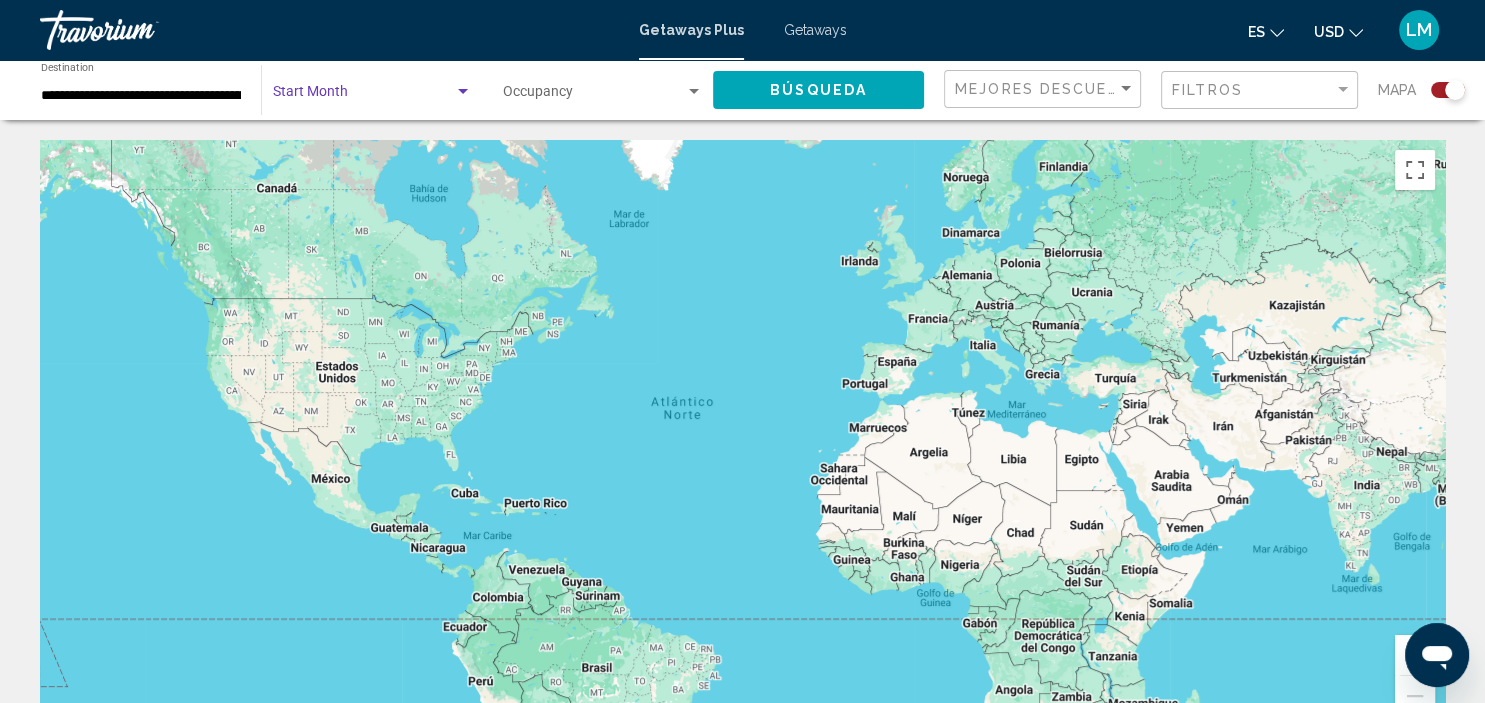 click at bounding box center (363, 96) 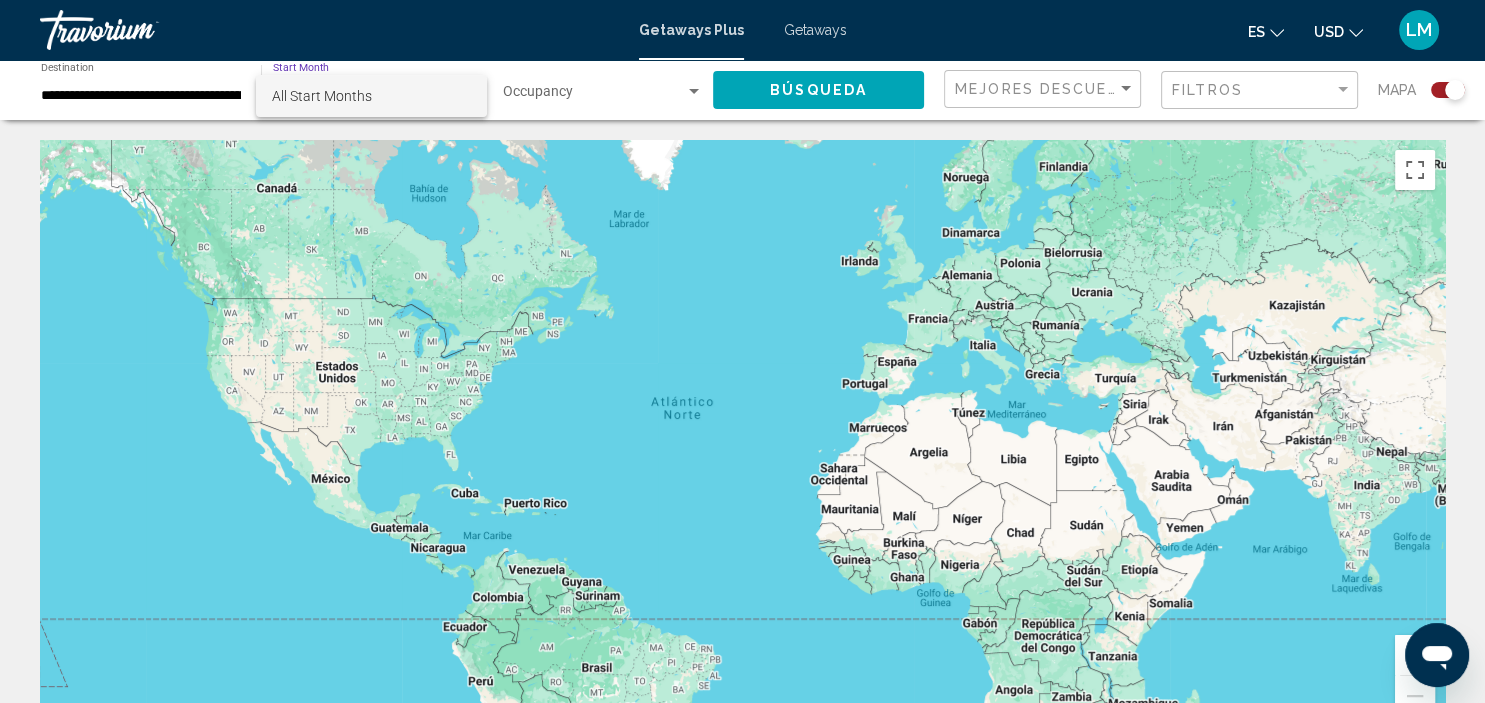 click at bounding box center (742, 351) 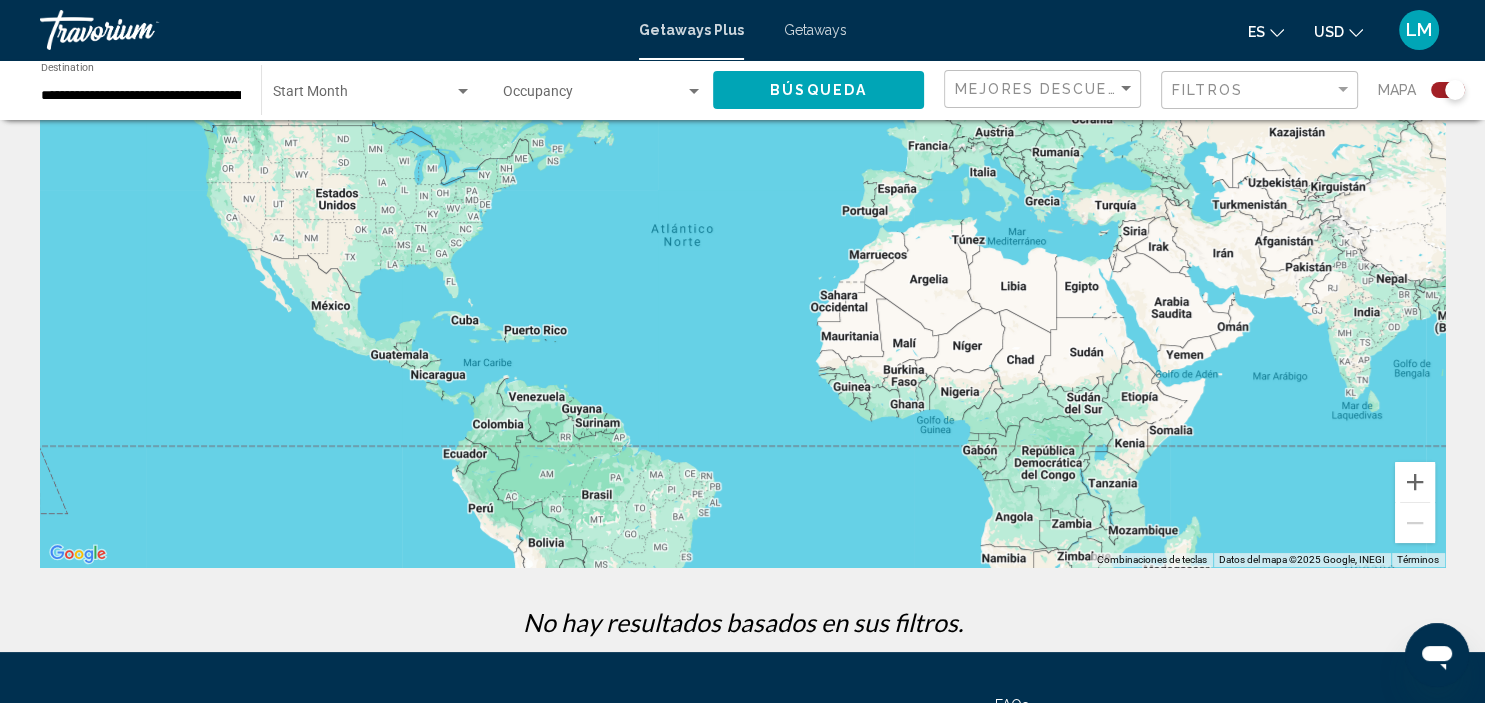 scroll, scrollTop: 0, scrollLeft: 0, axis: both 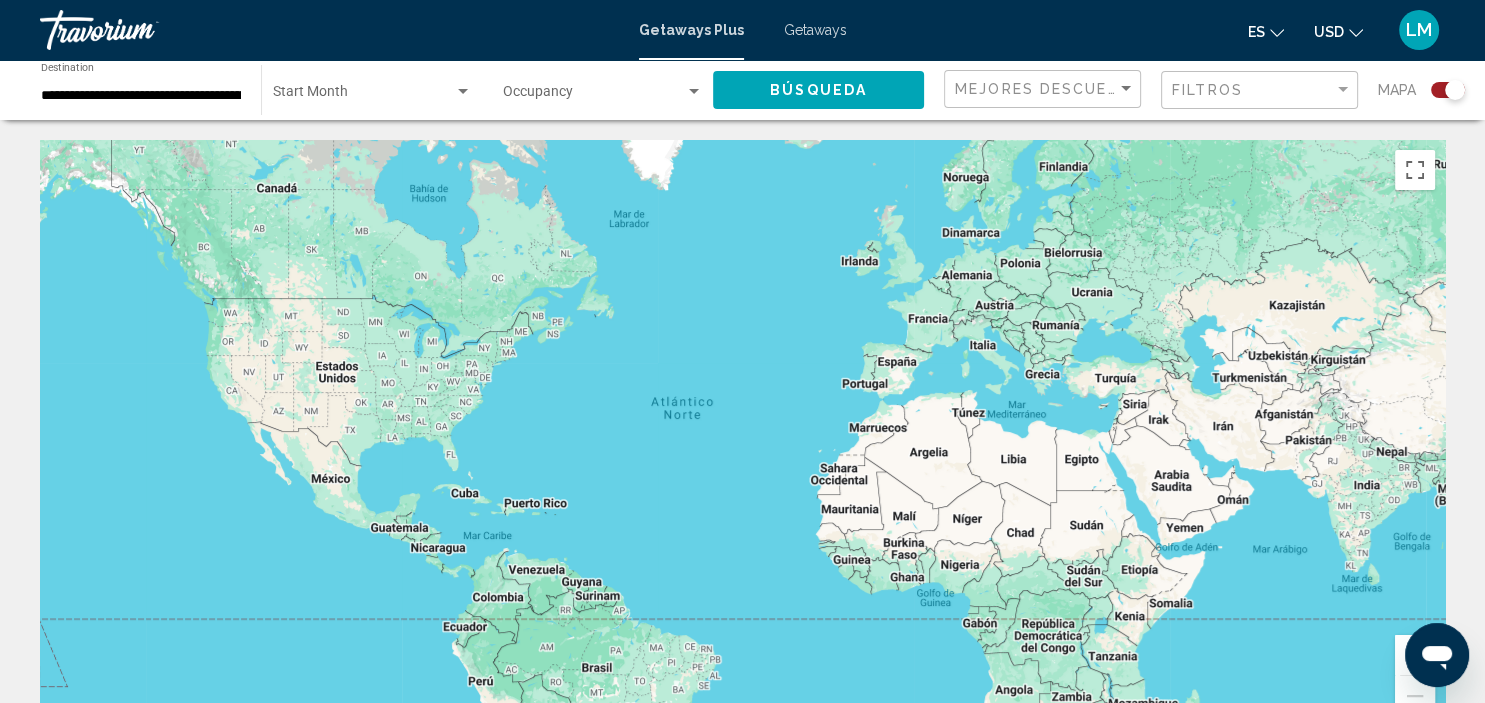 click at bounding box center [742, 440] 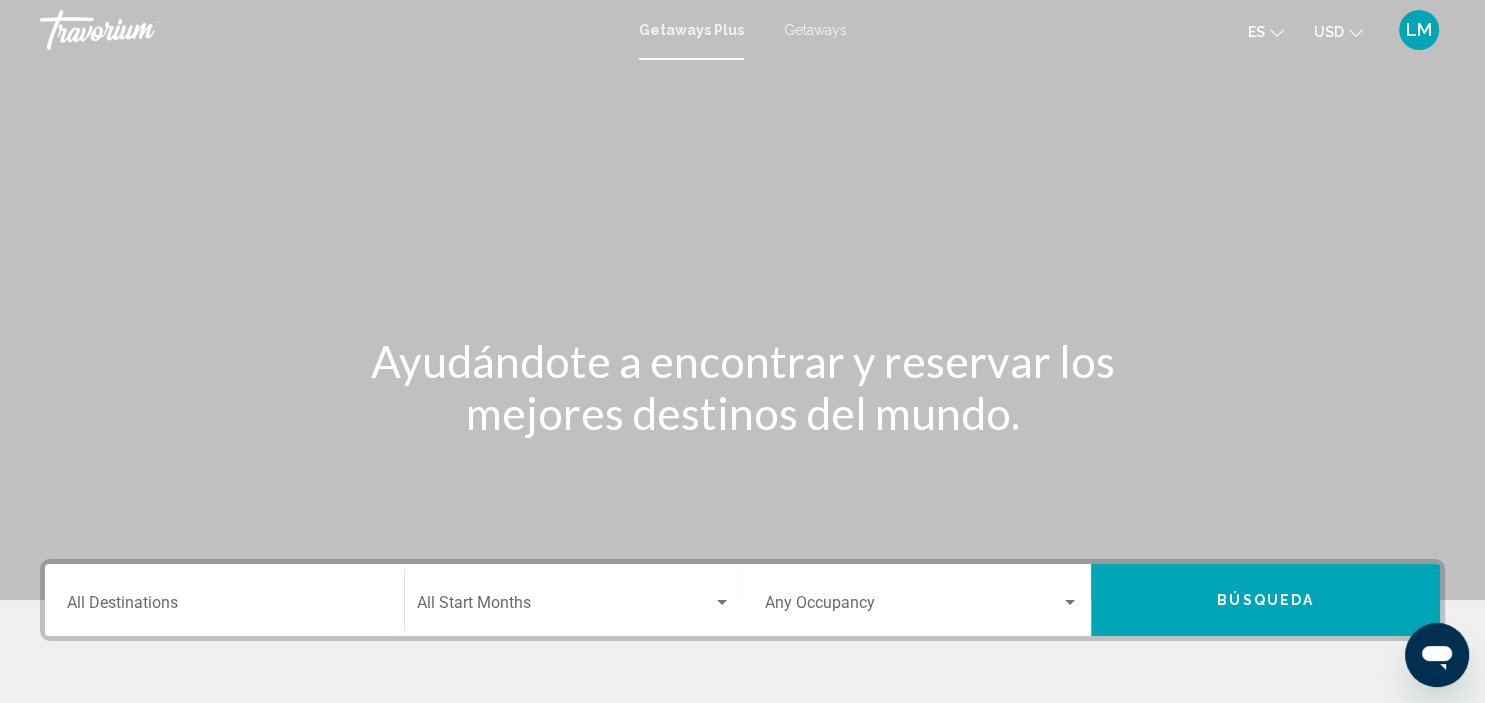 click on "Destination All Destinations" at bounding box center [224, 607] 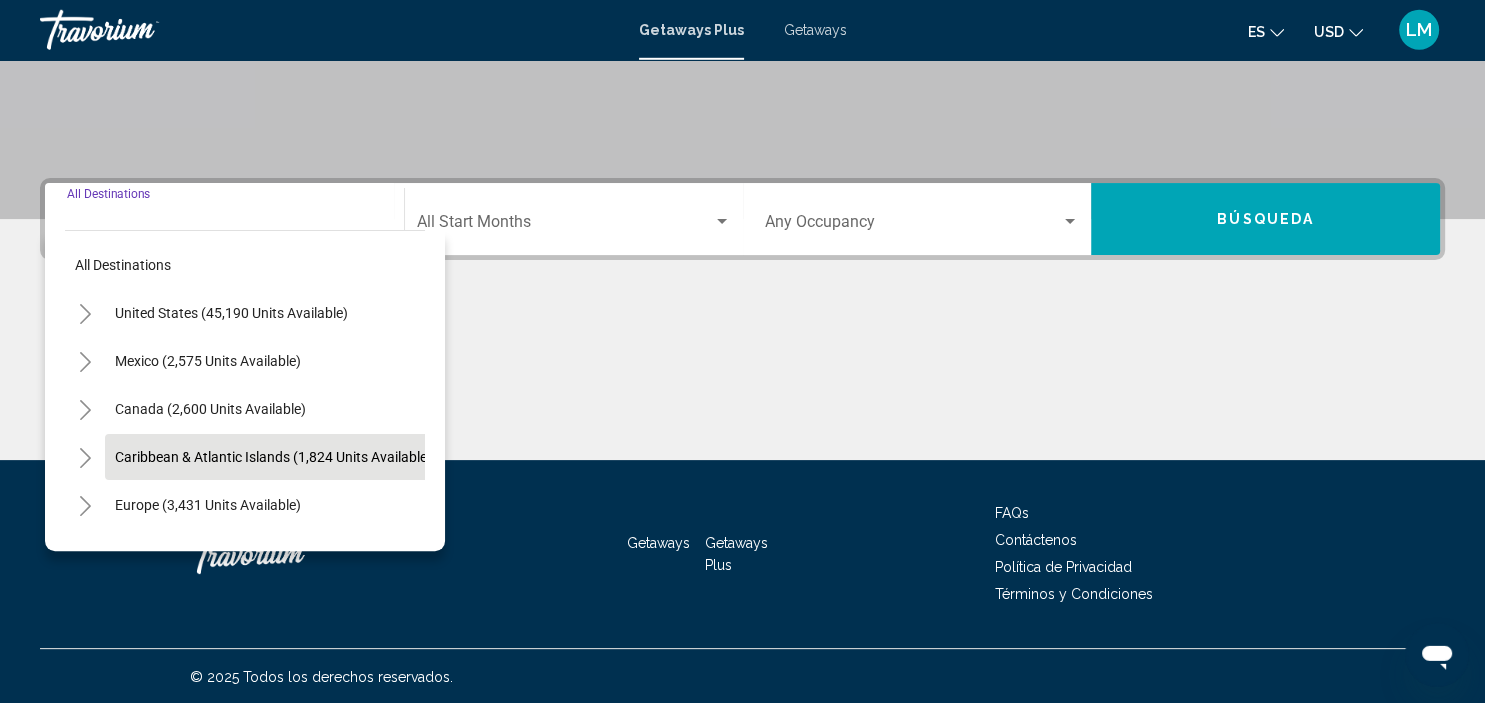 scroll, scrollTop: 382, scrollLeft: 0, axis: vertical 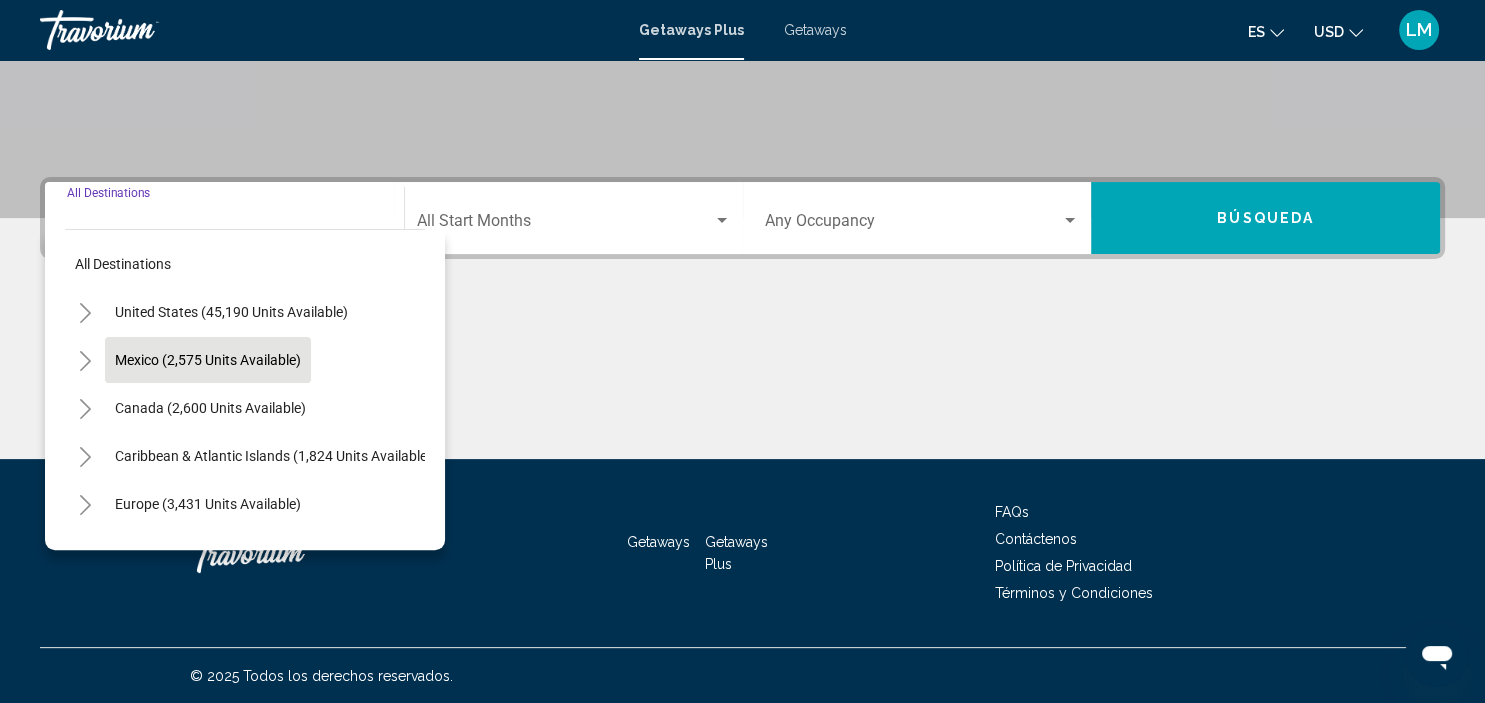 click on "Mexico (2,575 units available)" at bounding box center [210, 408] 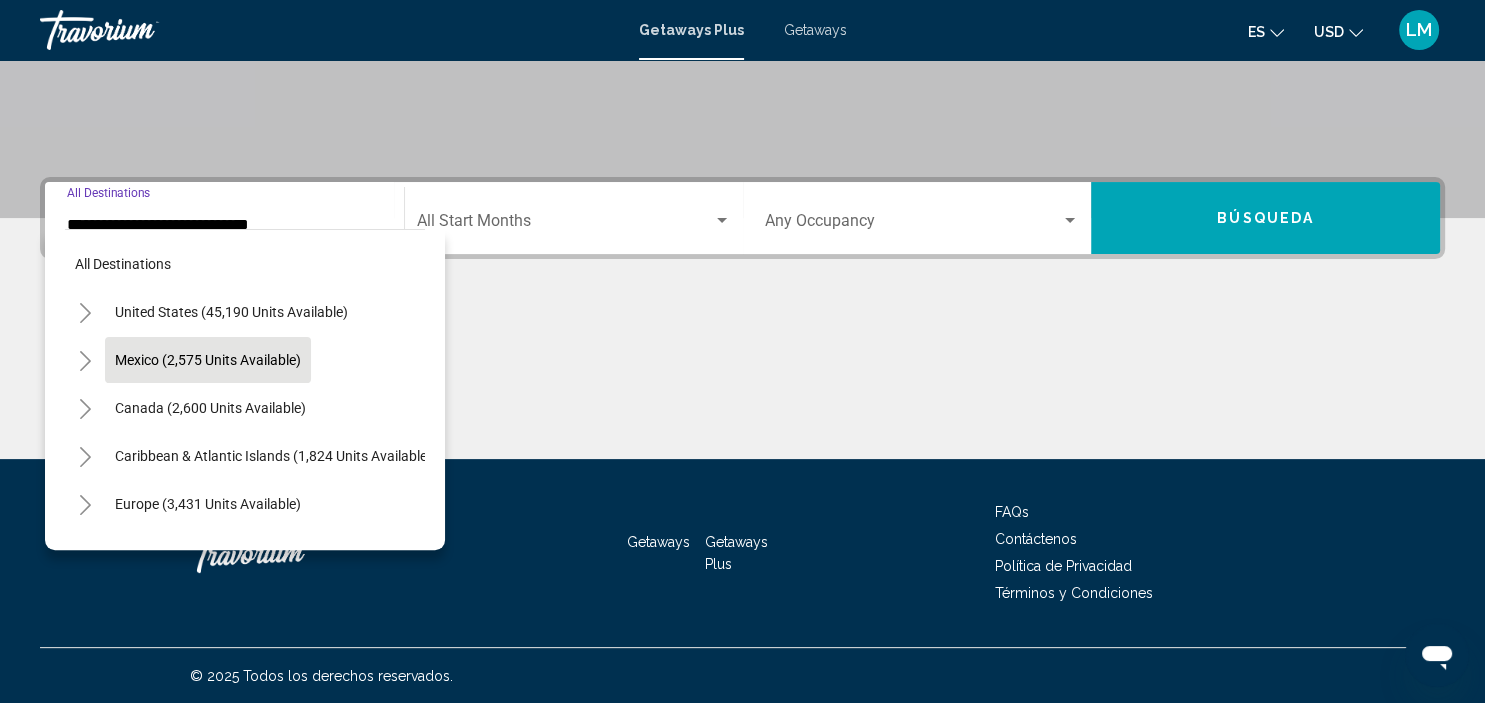click at bounding box center (742, 384) 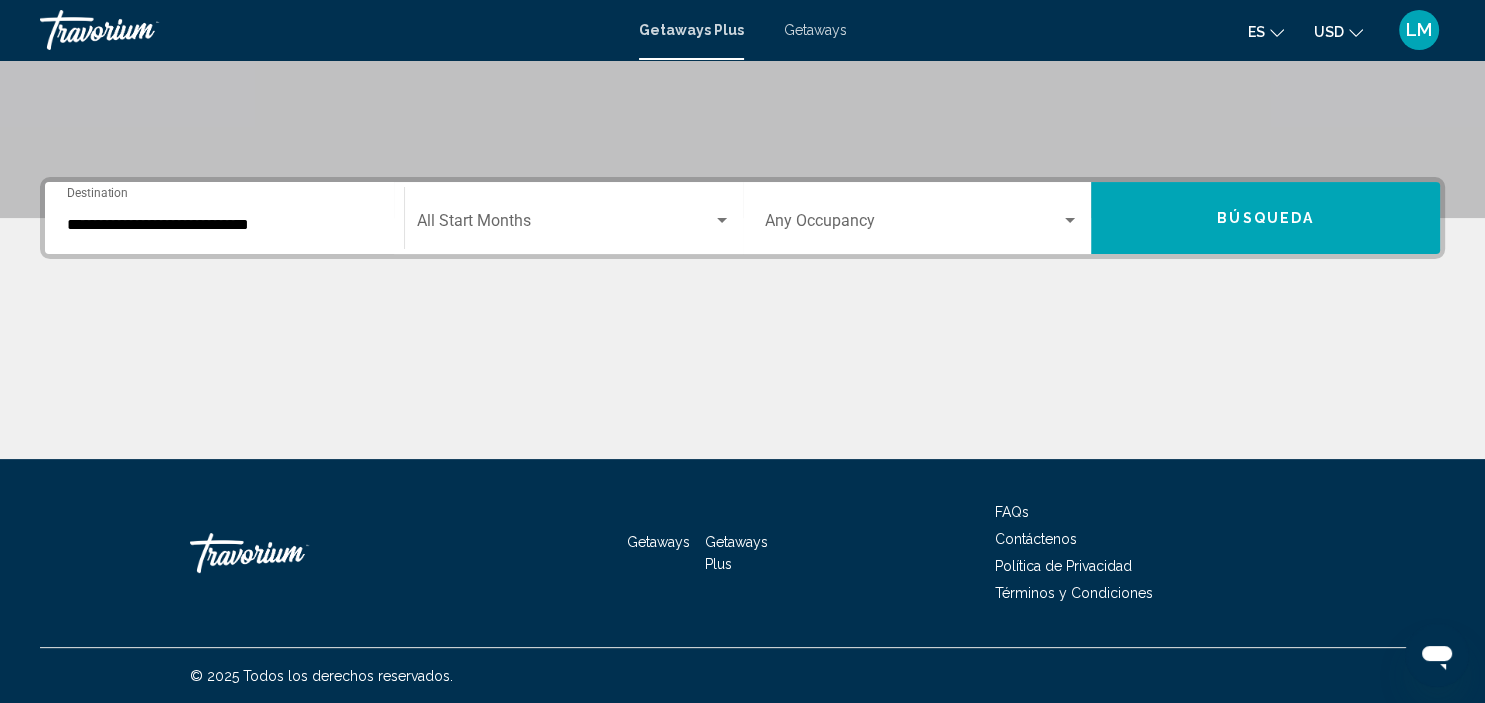 click at bounding box center (742, 384) 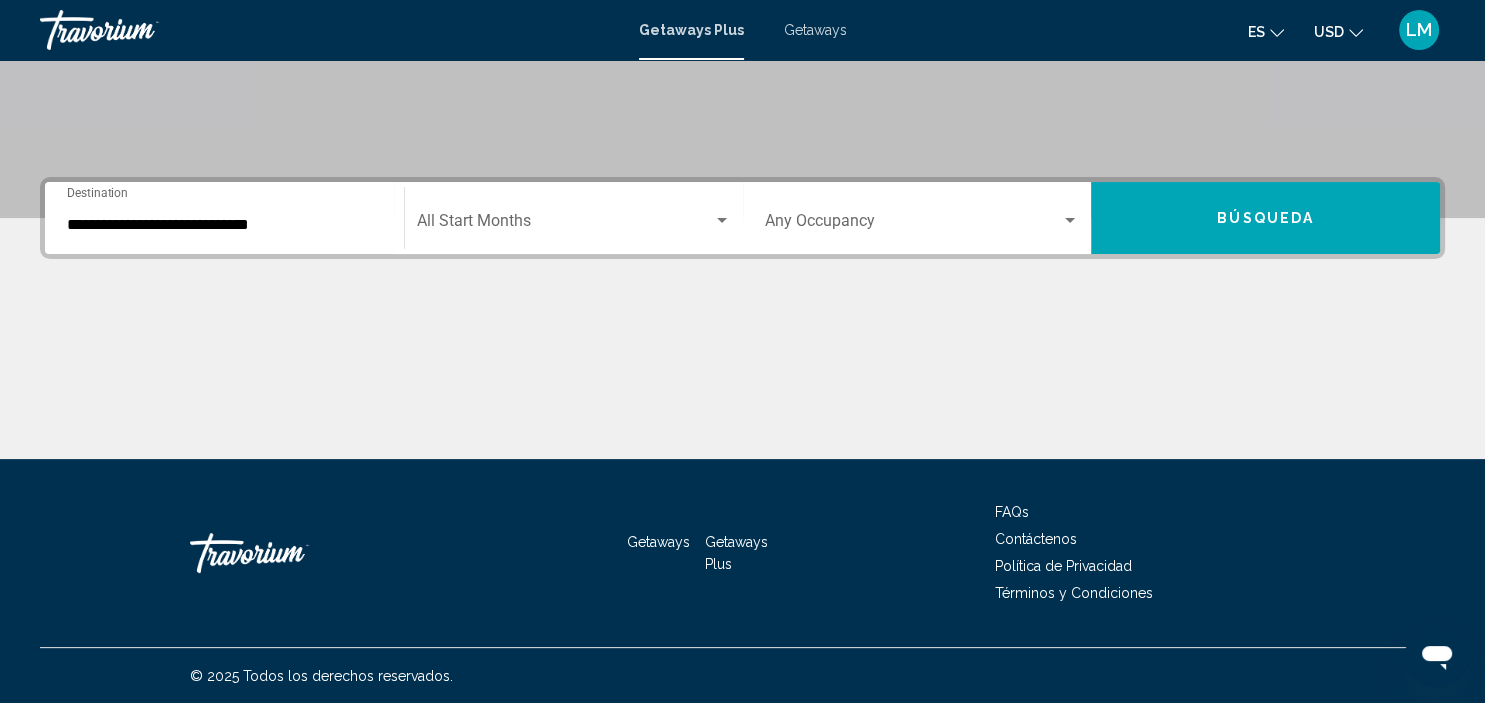 click on "Start Month All Start Months" 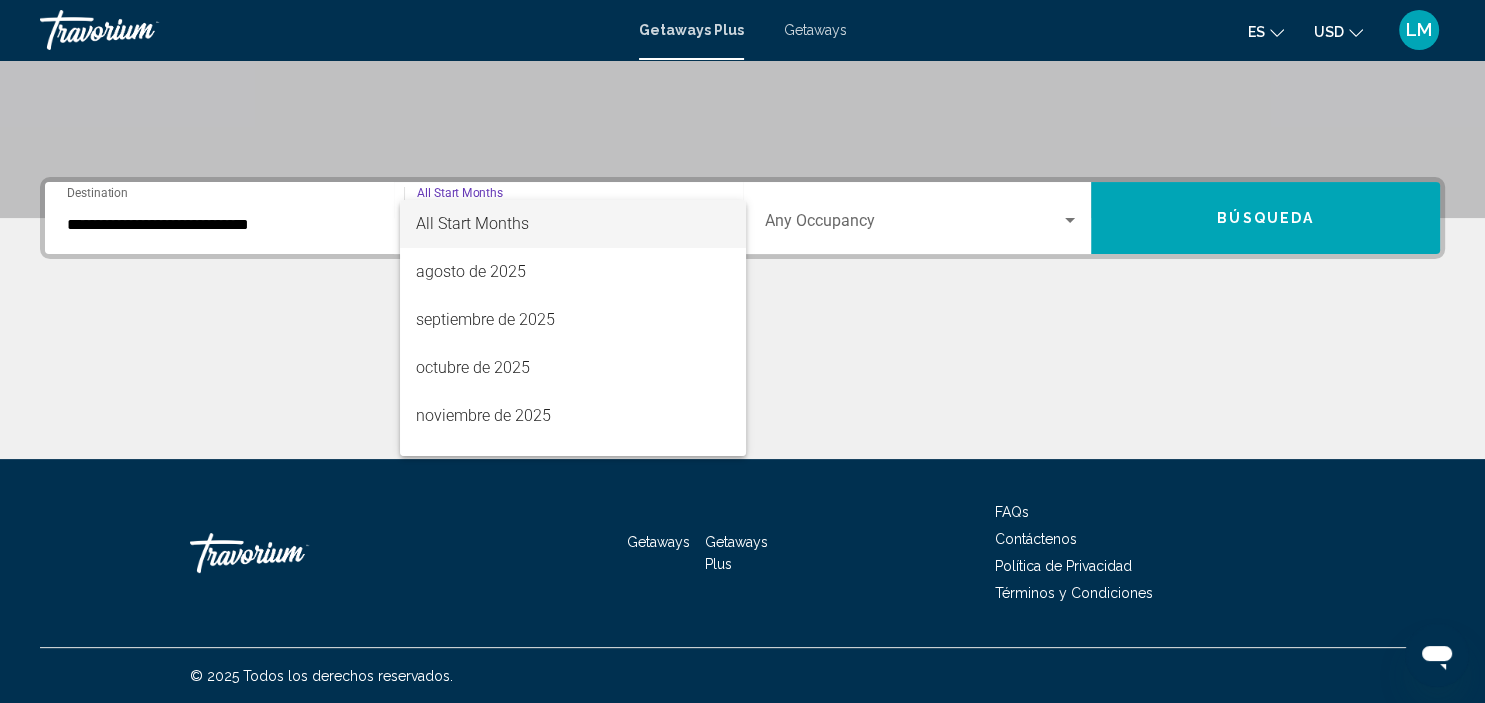 click at bounding box center [742, 351] 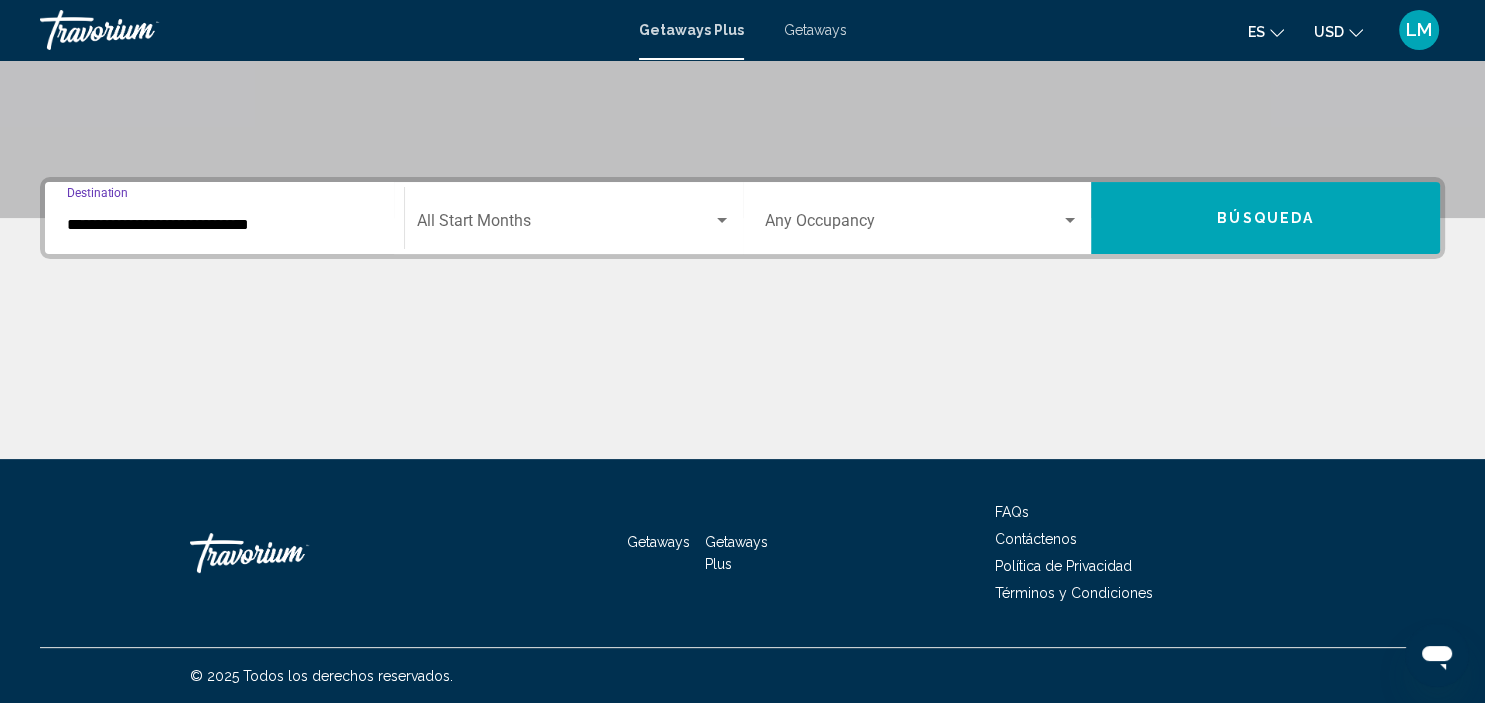 click on "**********" at bounding box center [224, 225] 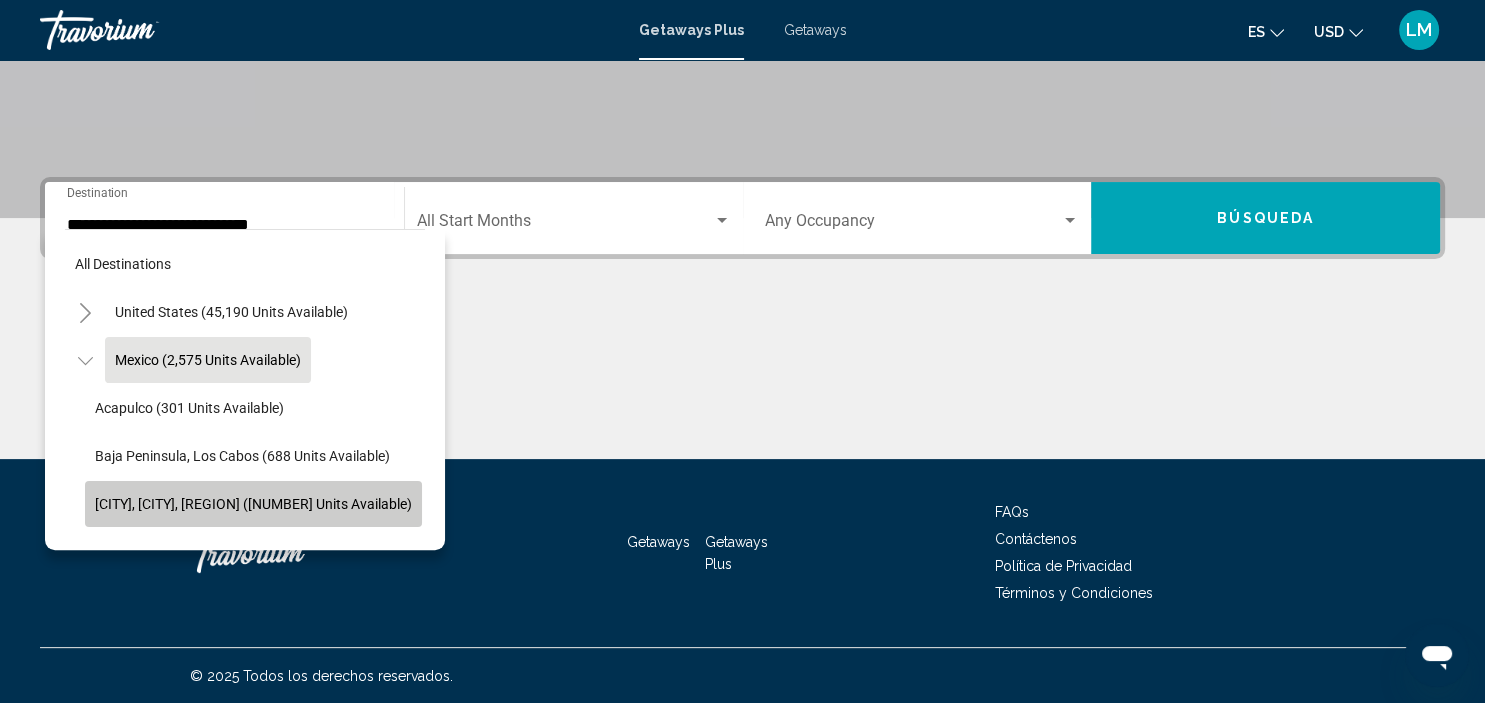 click on "[CITY], [CITY], [REGION] ([NUMBER] units available)" 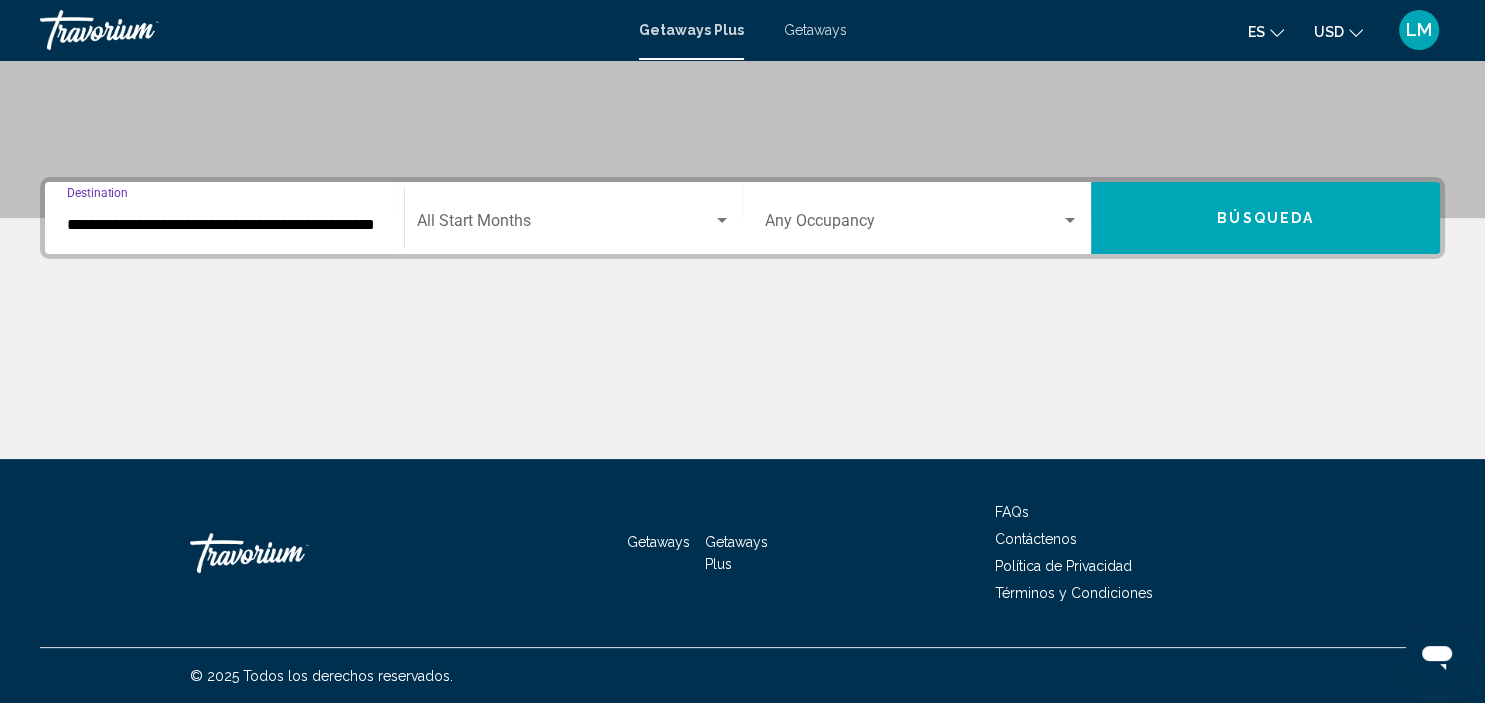 scroll, scrollTop: 0, scrollLeft: 54, axis: horizontal 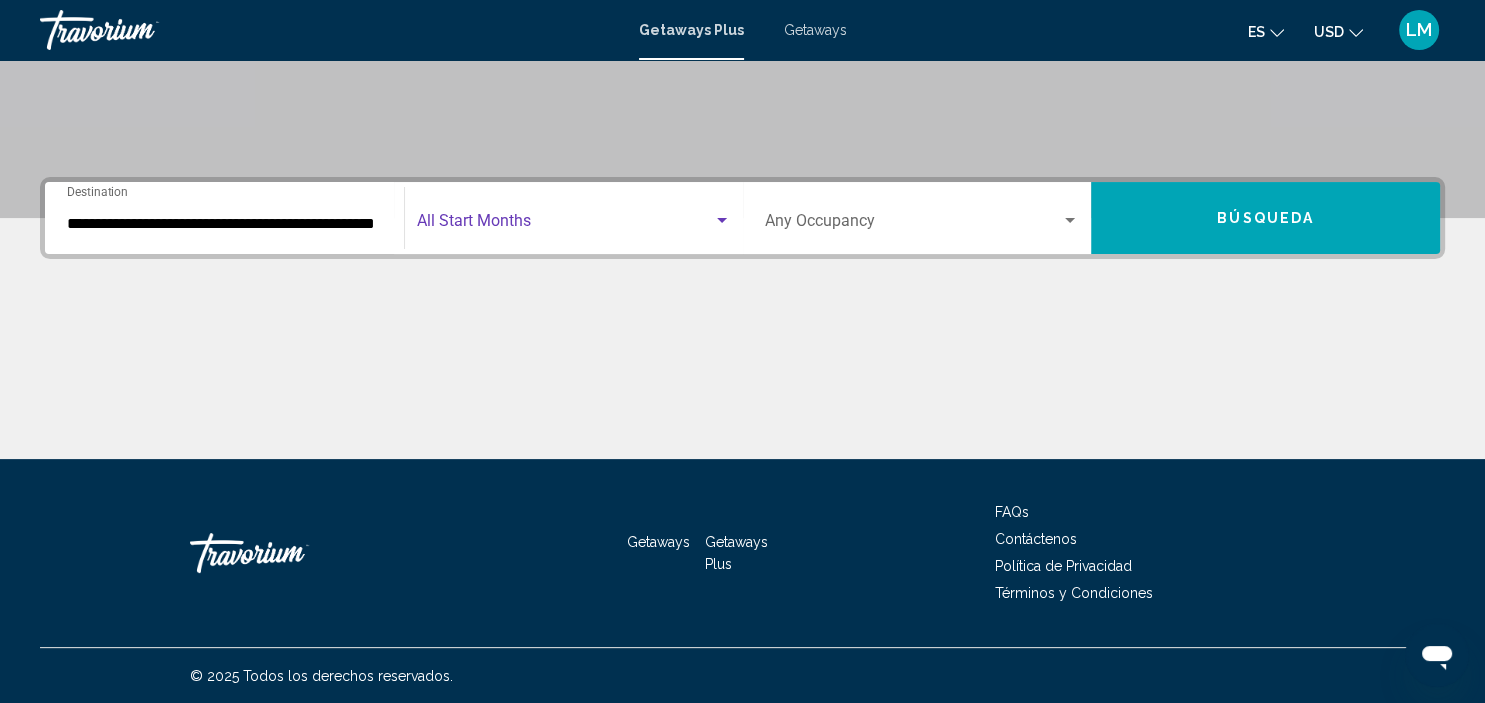 click at bounding box center (565, 225) 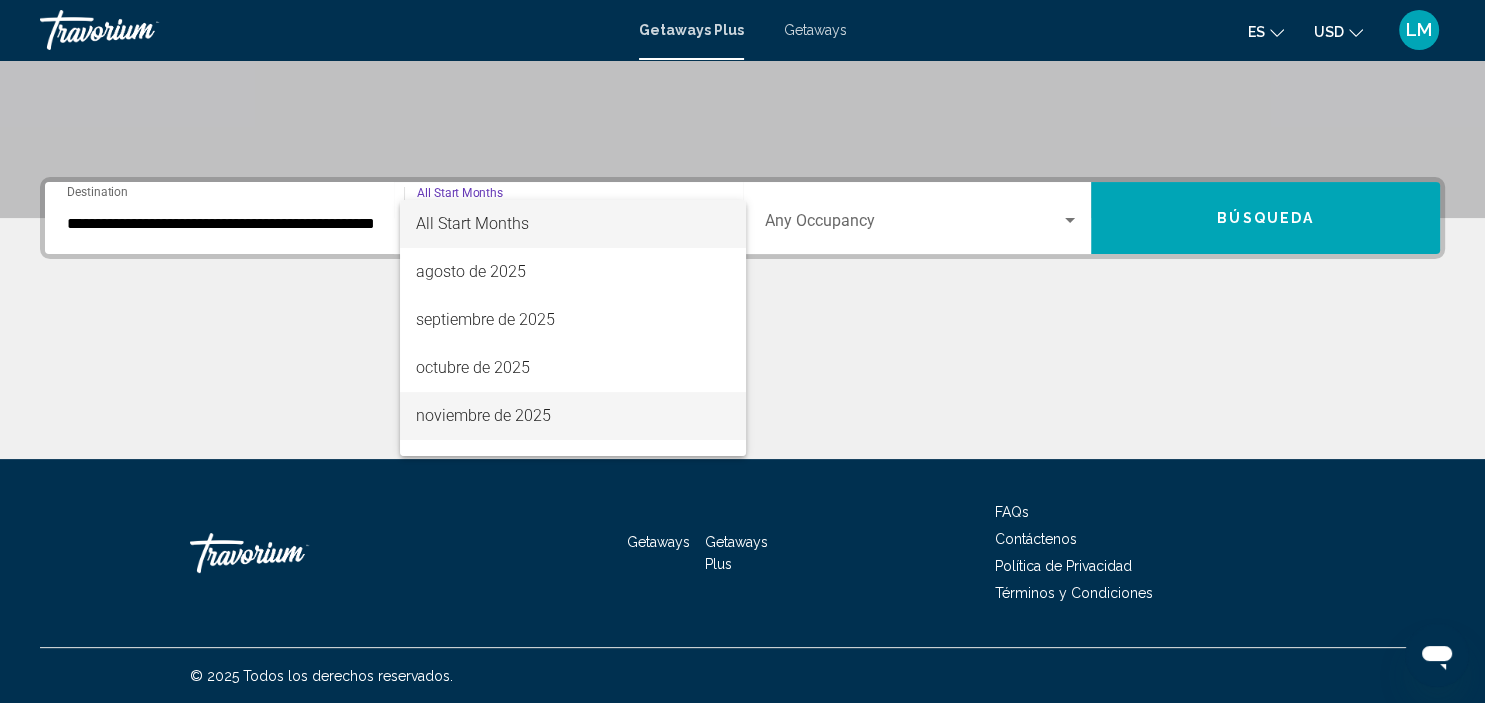 click on "noviembre de 2025" at bounding box center [573, 416] 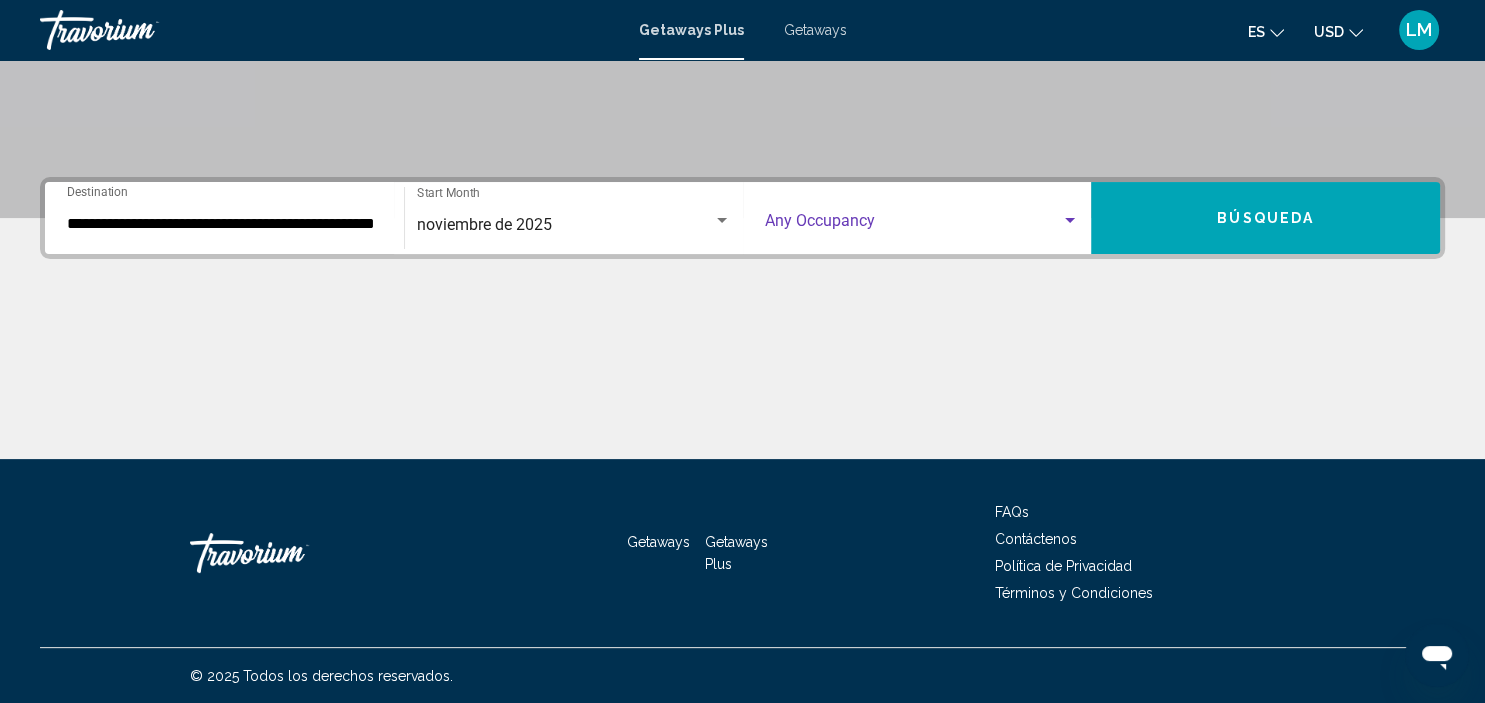 click at bounding box center [1070, 221] 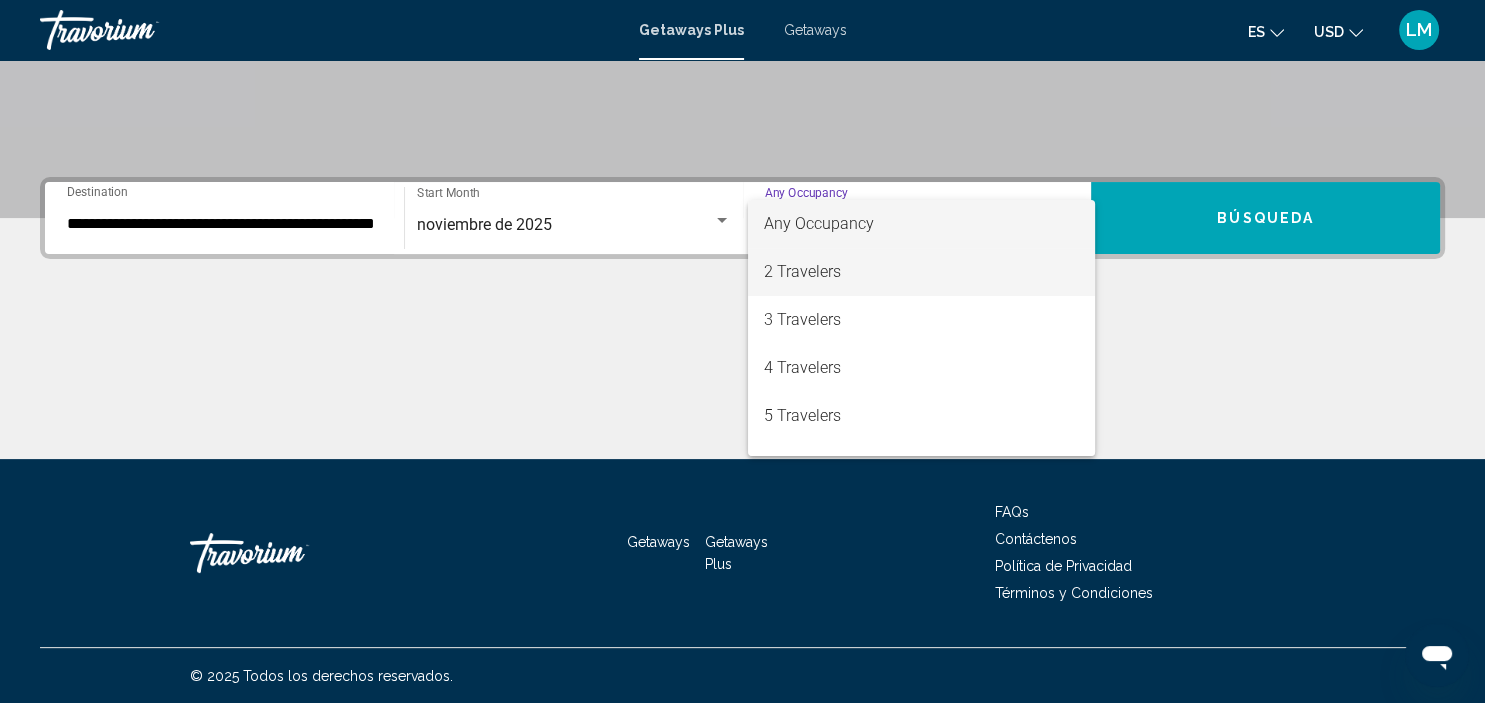click on "2 Travelers" at bounding box center (921, 272) 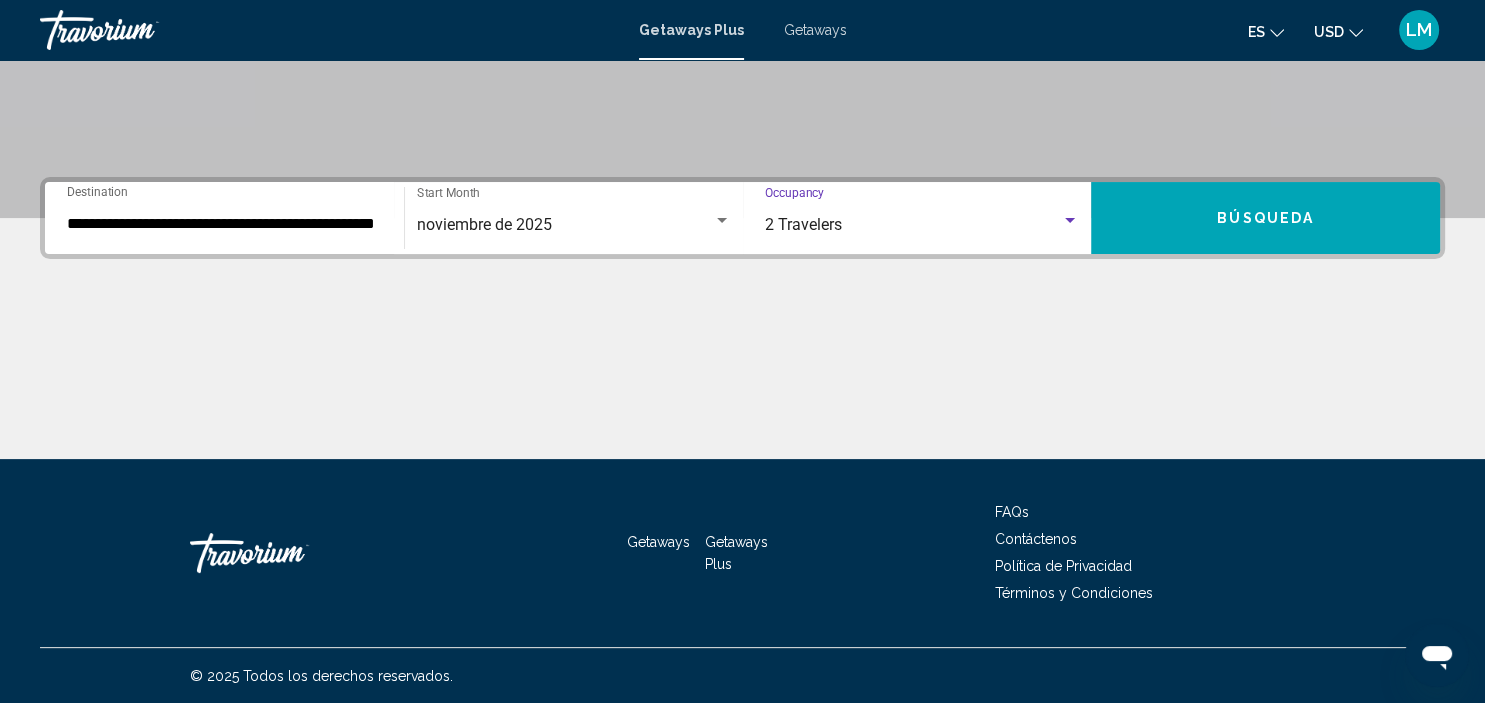 click on "Búsqueda" at bounding box center (1265, 218) 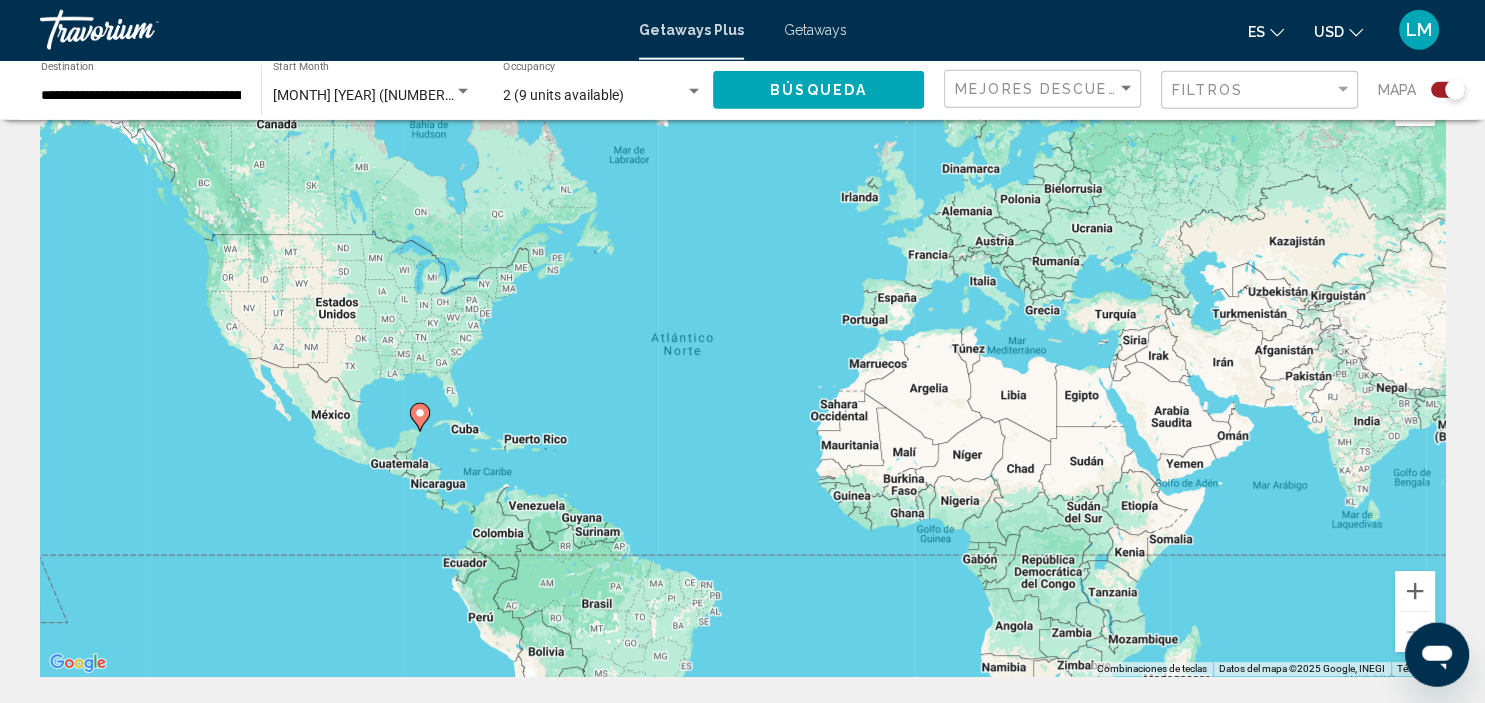 scroll, scrollTop: 0, scrollLeft: 0, axis: both 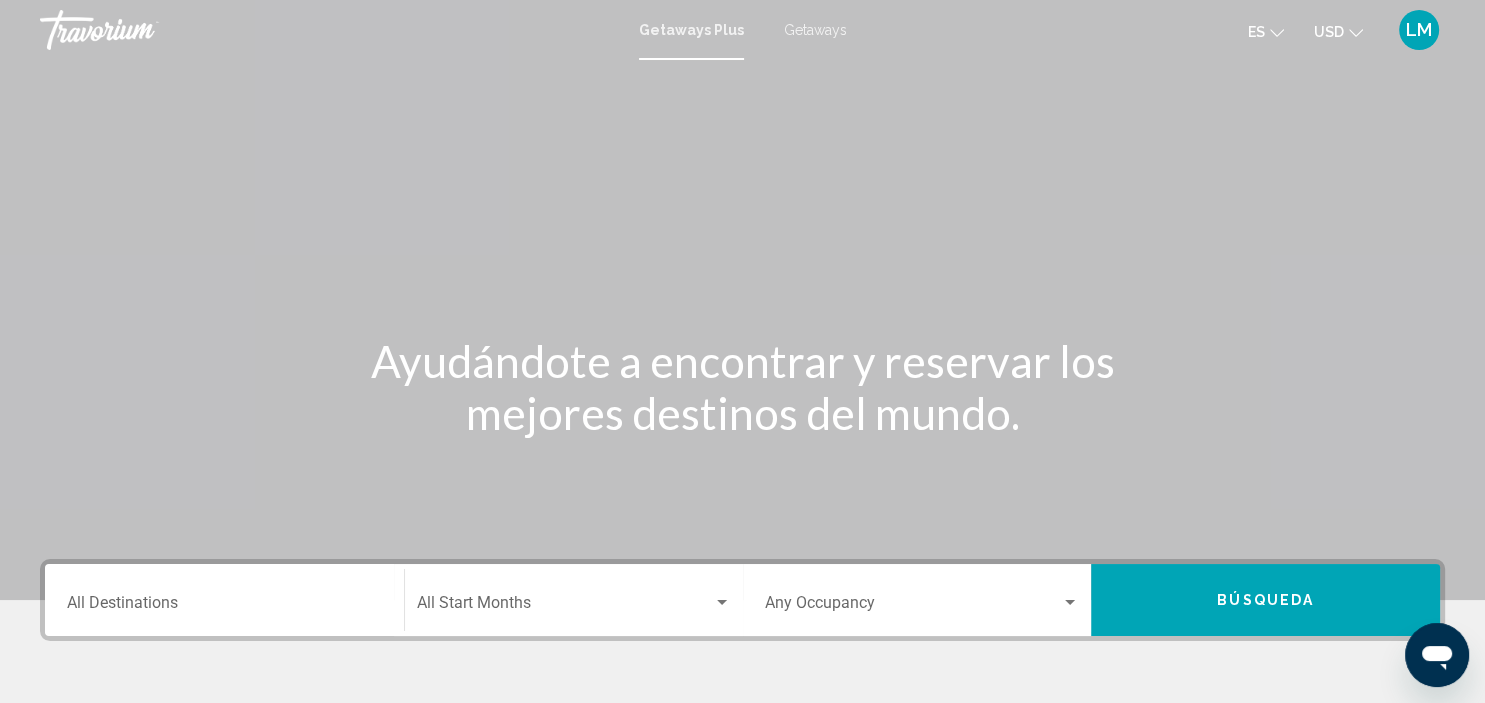 click on "Getaways" at bounding box center (815, 30) 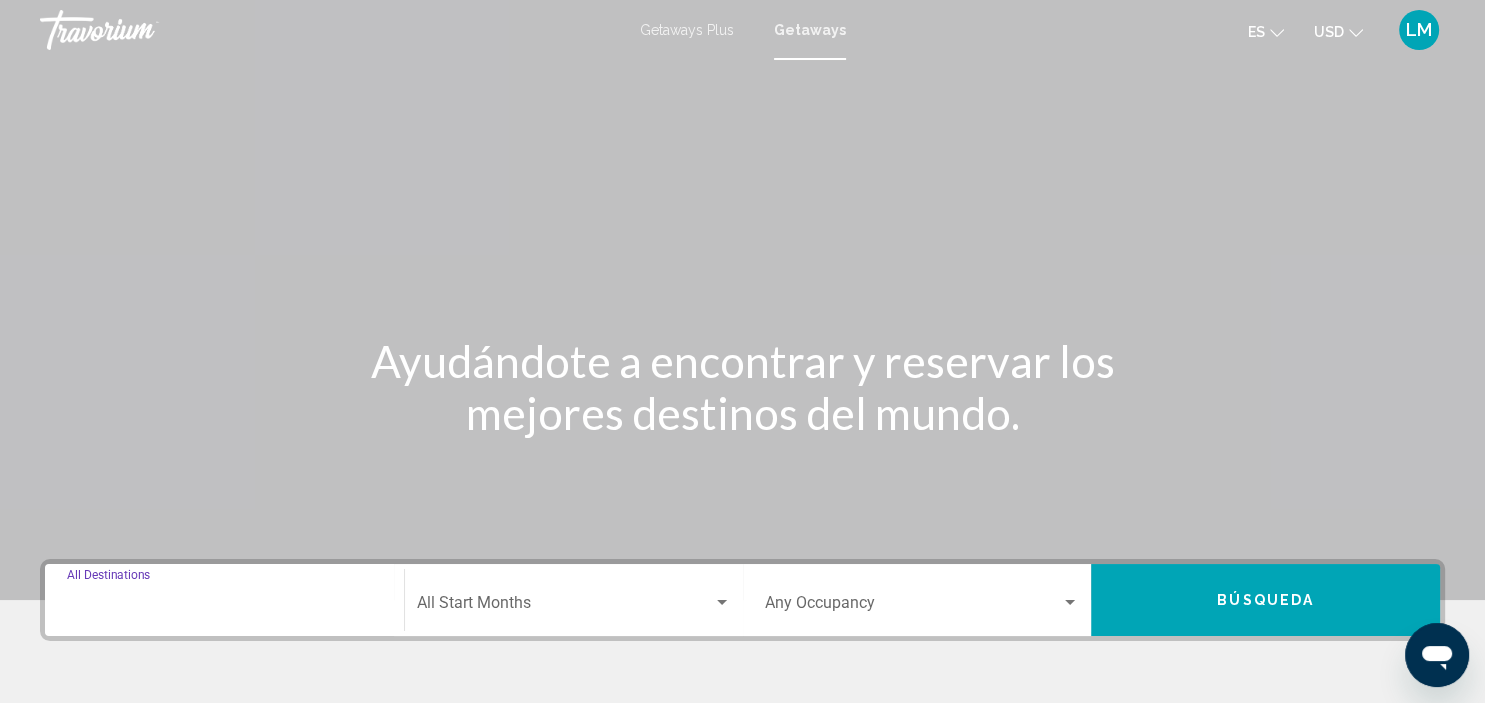 click on "Destination All Destinations" at bounding box center (224, 607) 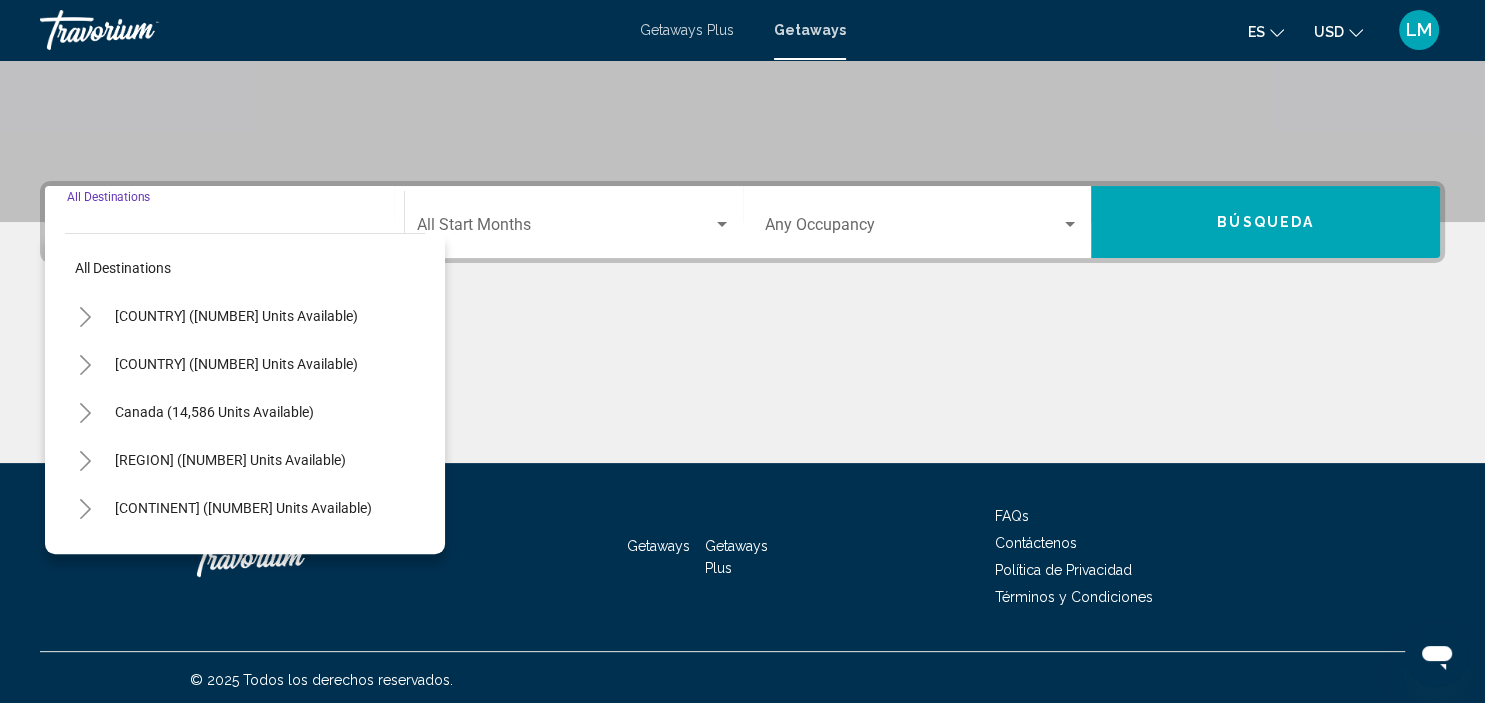 scroll, scrollTop: 382, scrollLeft: 0, axis: vertical 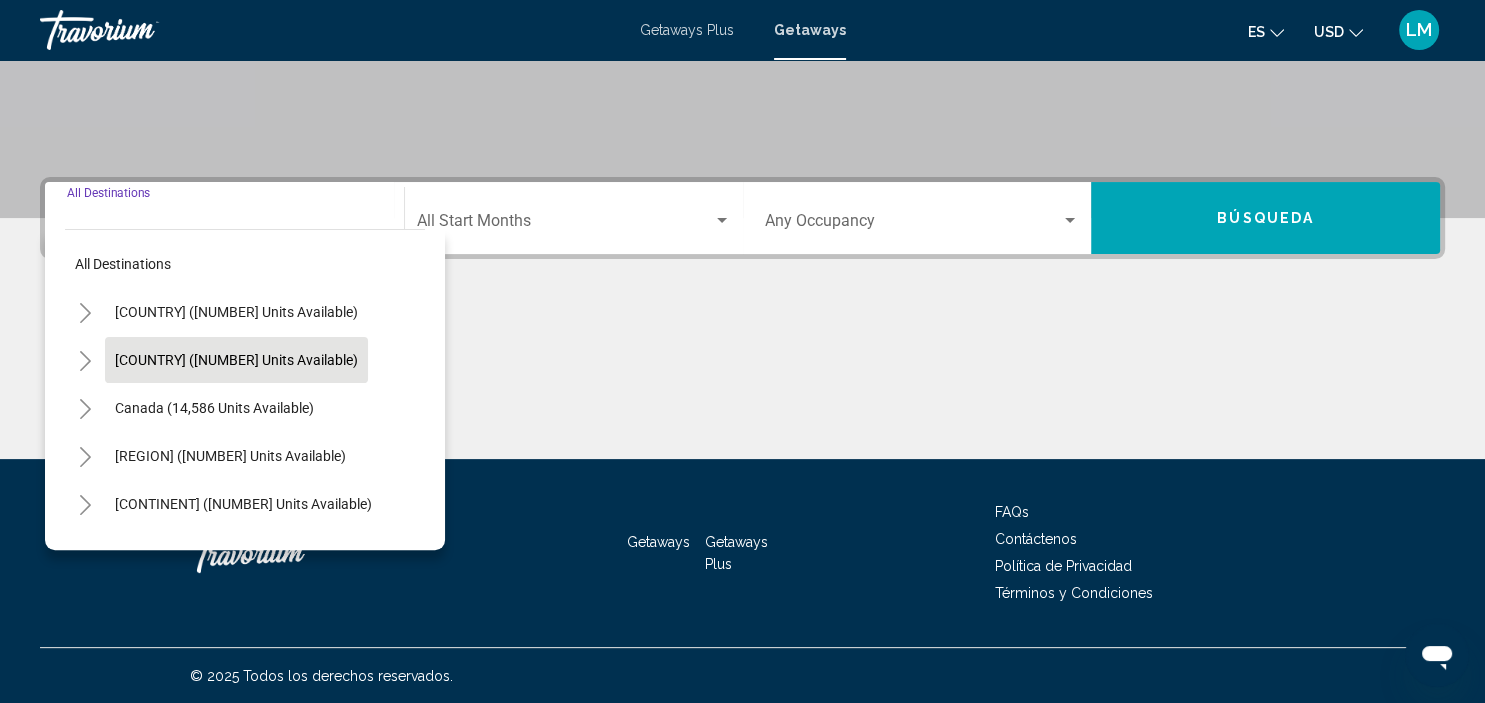 click on "[COUNTRY] ([NUMBER] units available)" at bounding box center (214, 408) 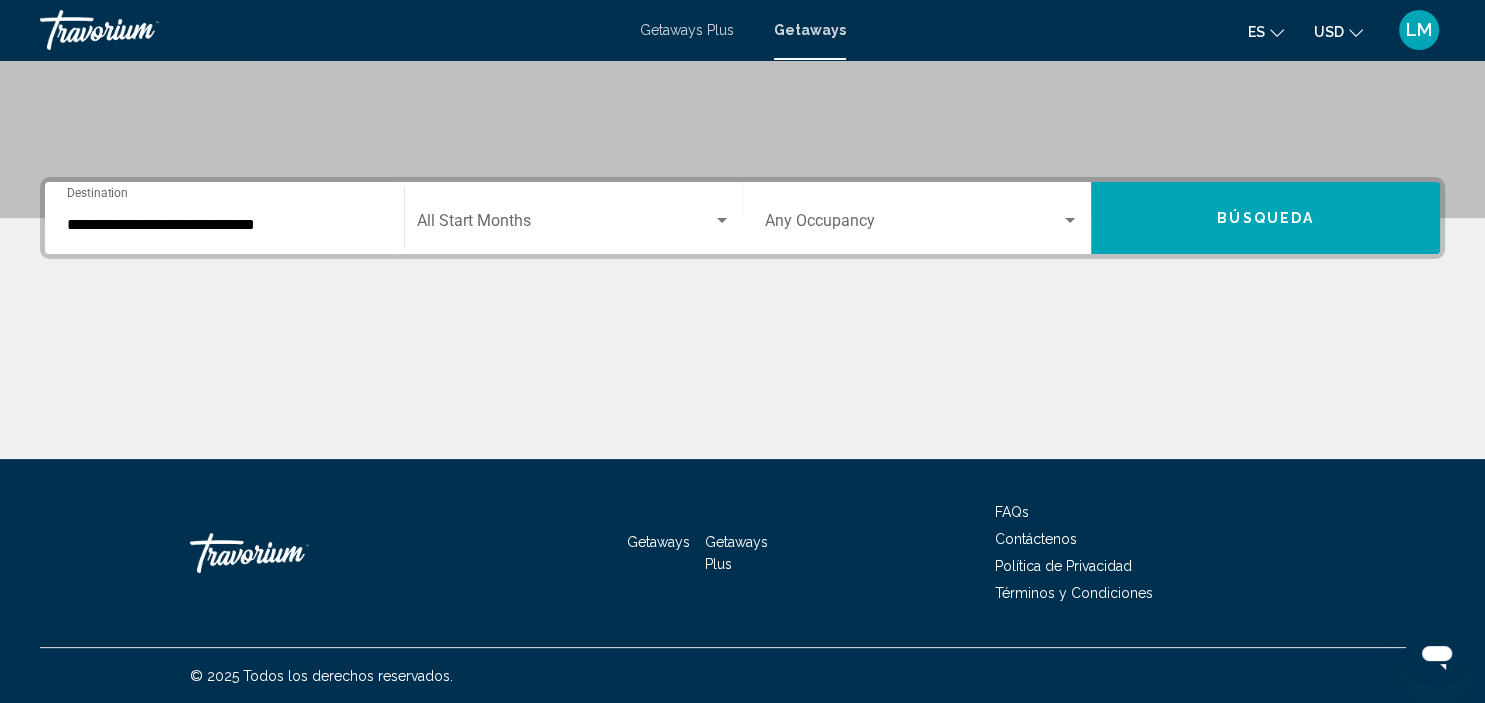 click on "Start Month All Start Months" 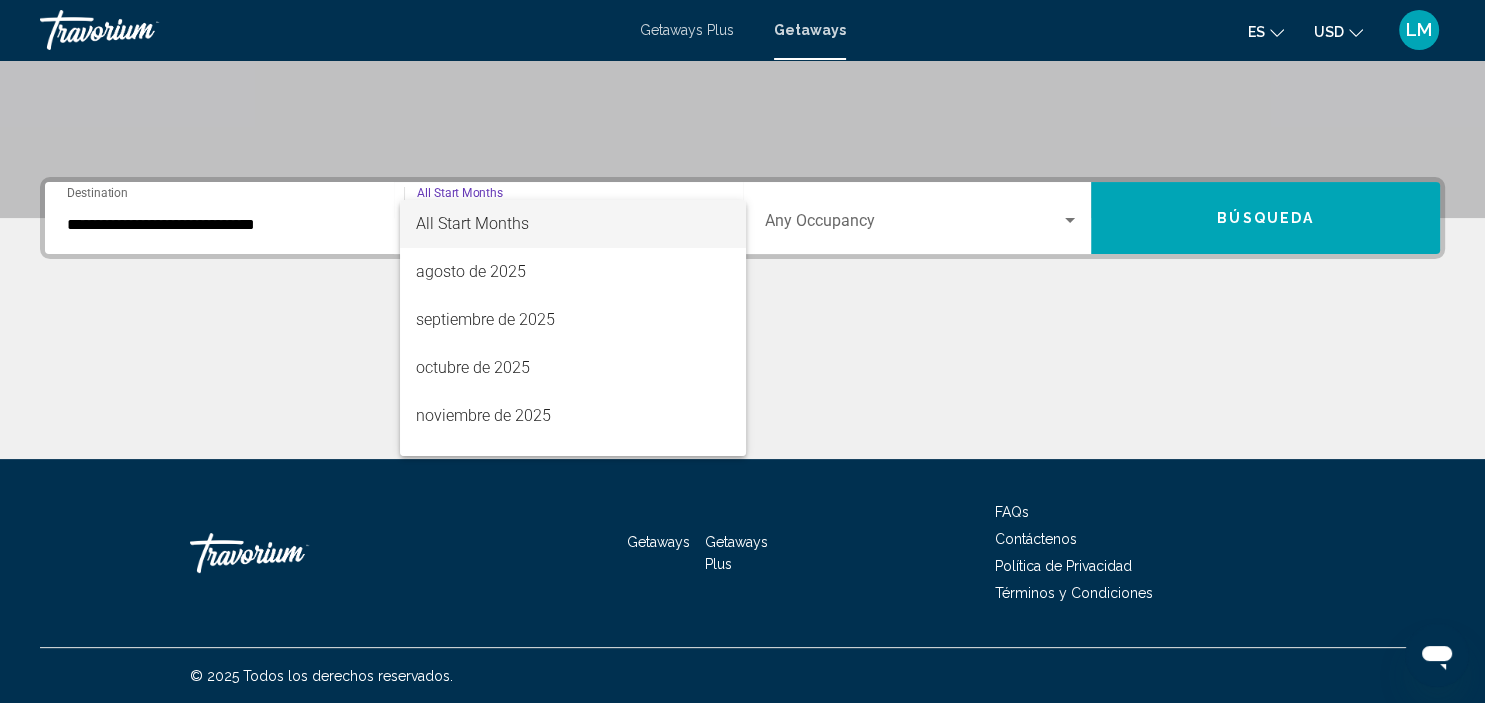 click at bounding box center (742, 351) 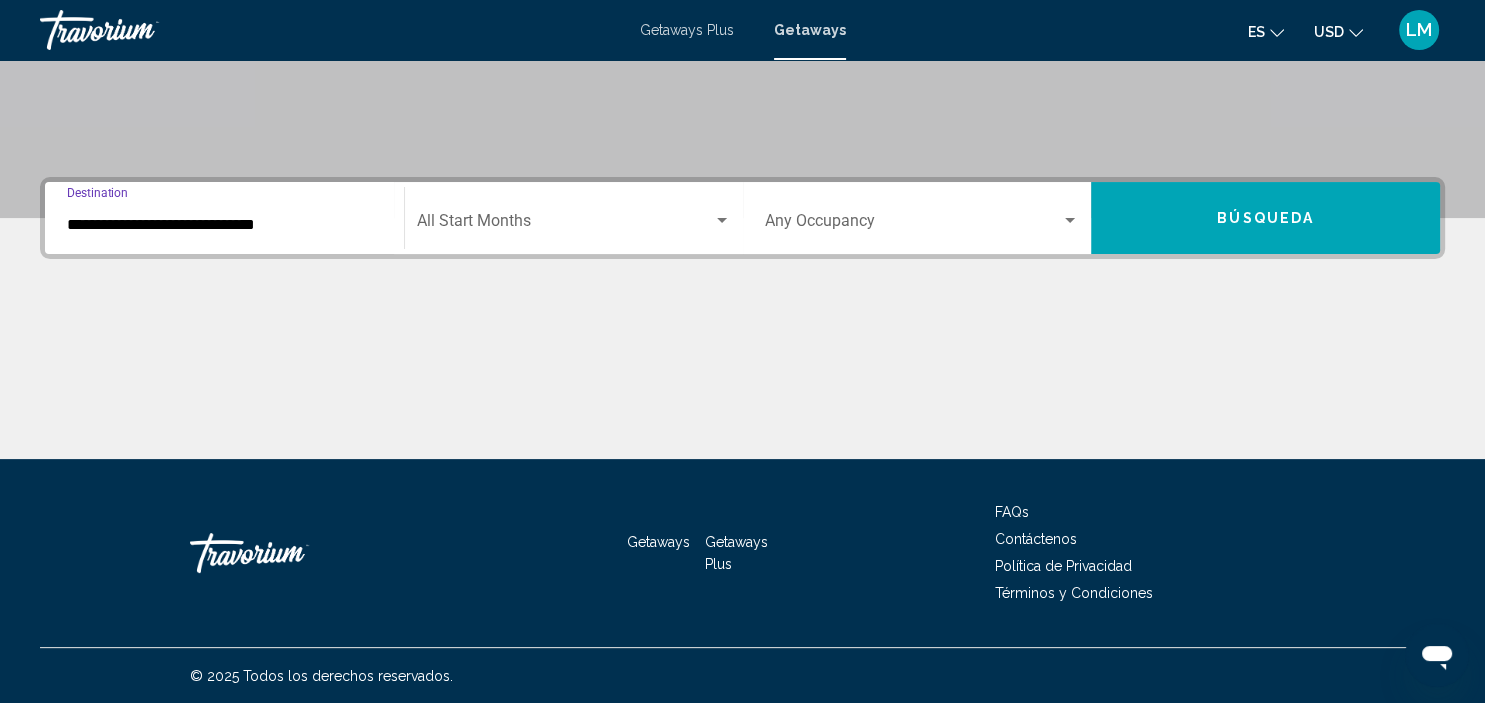 click on "**********" at bounding box center [224, 225] 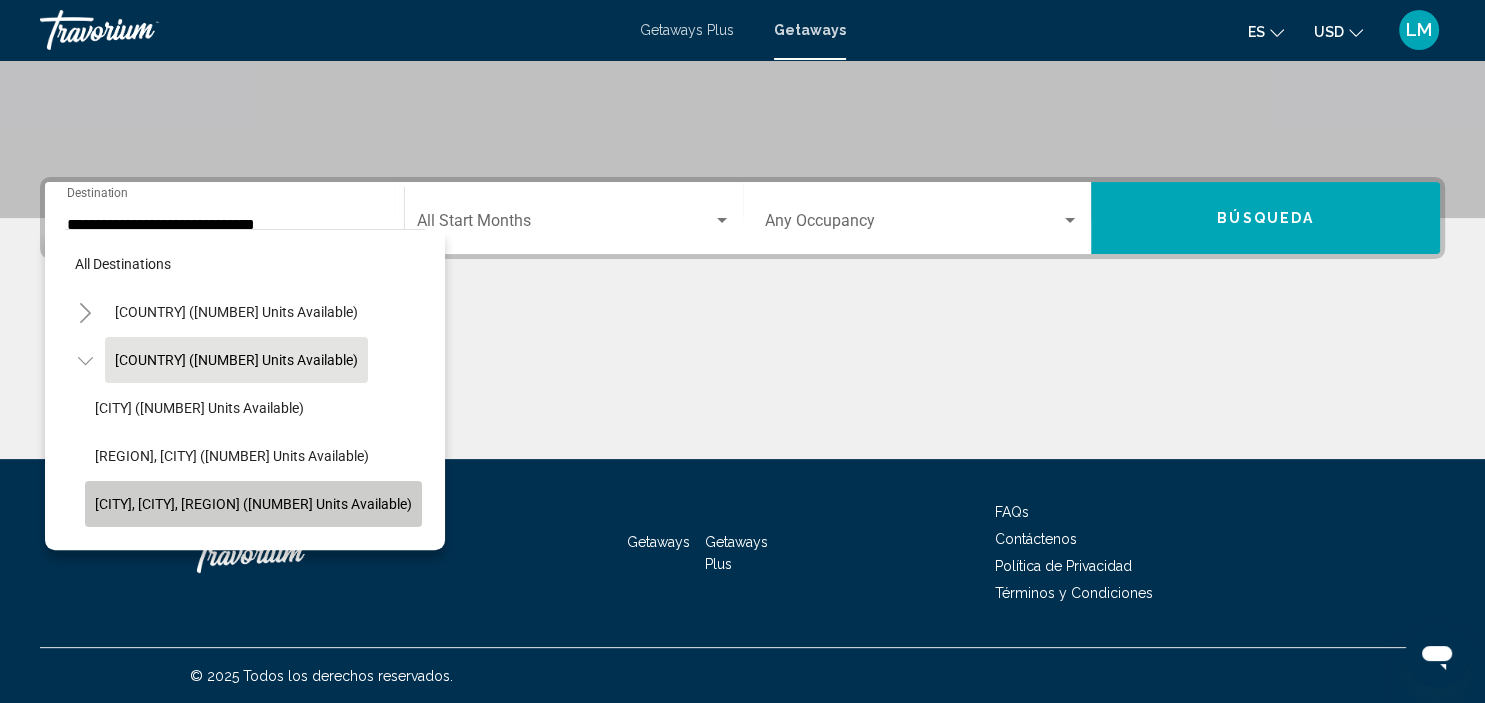 click on "[CITY], [CITY], [REGION] ([NUMBER] units available)" 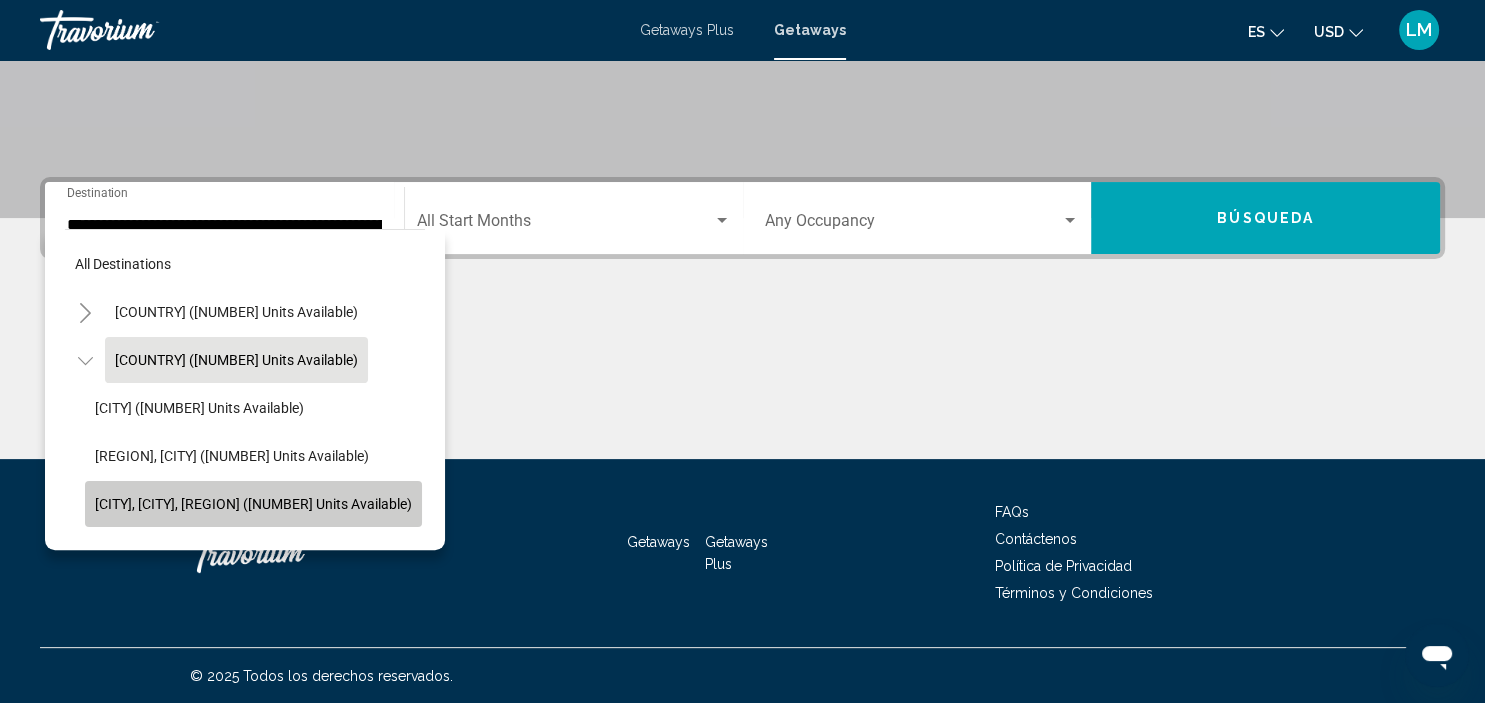 scroll, scrollTop: 0, scrollLeft: 75, axis: horizontal 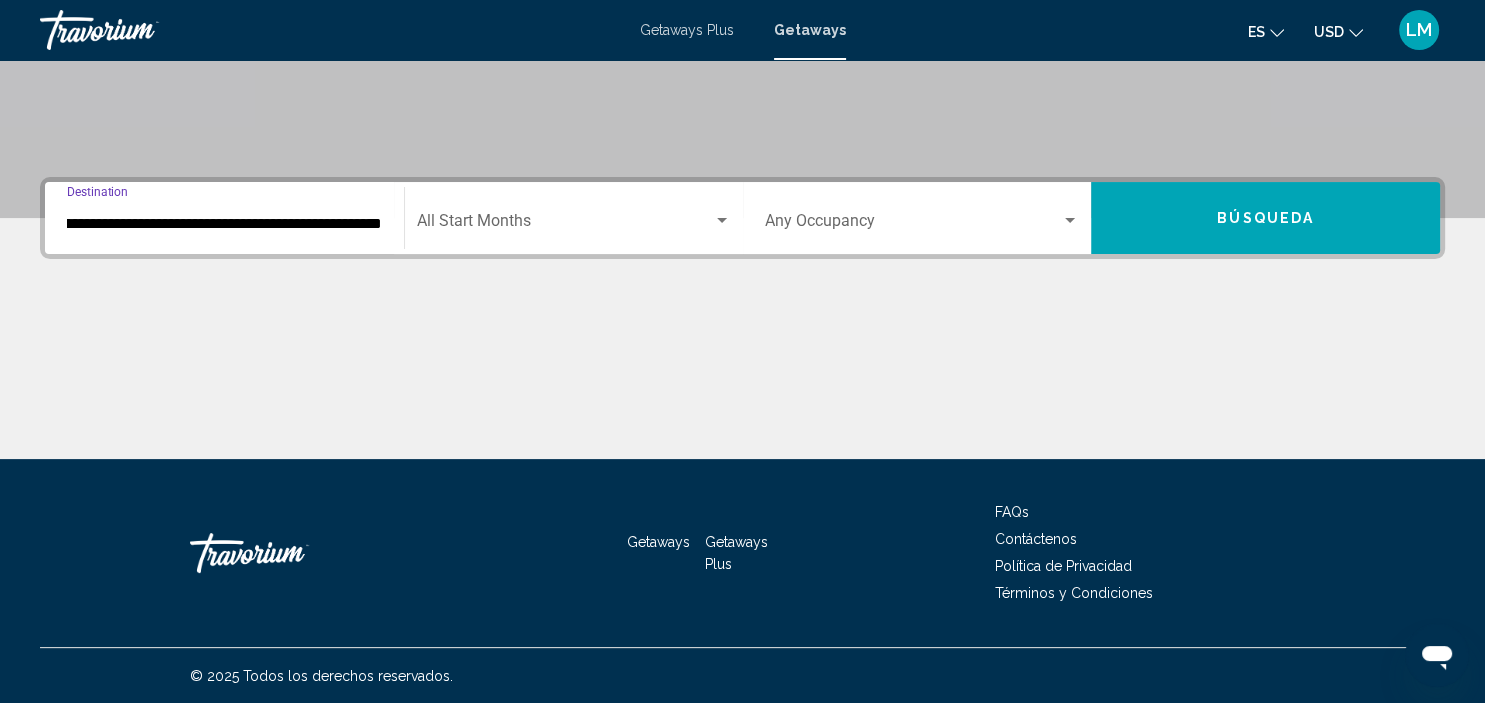 click at bounding box center [565, 225] 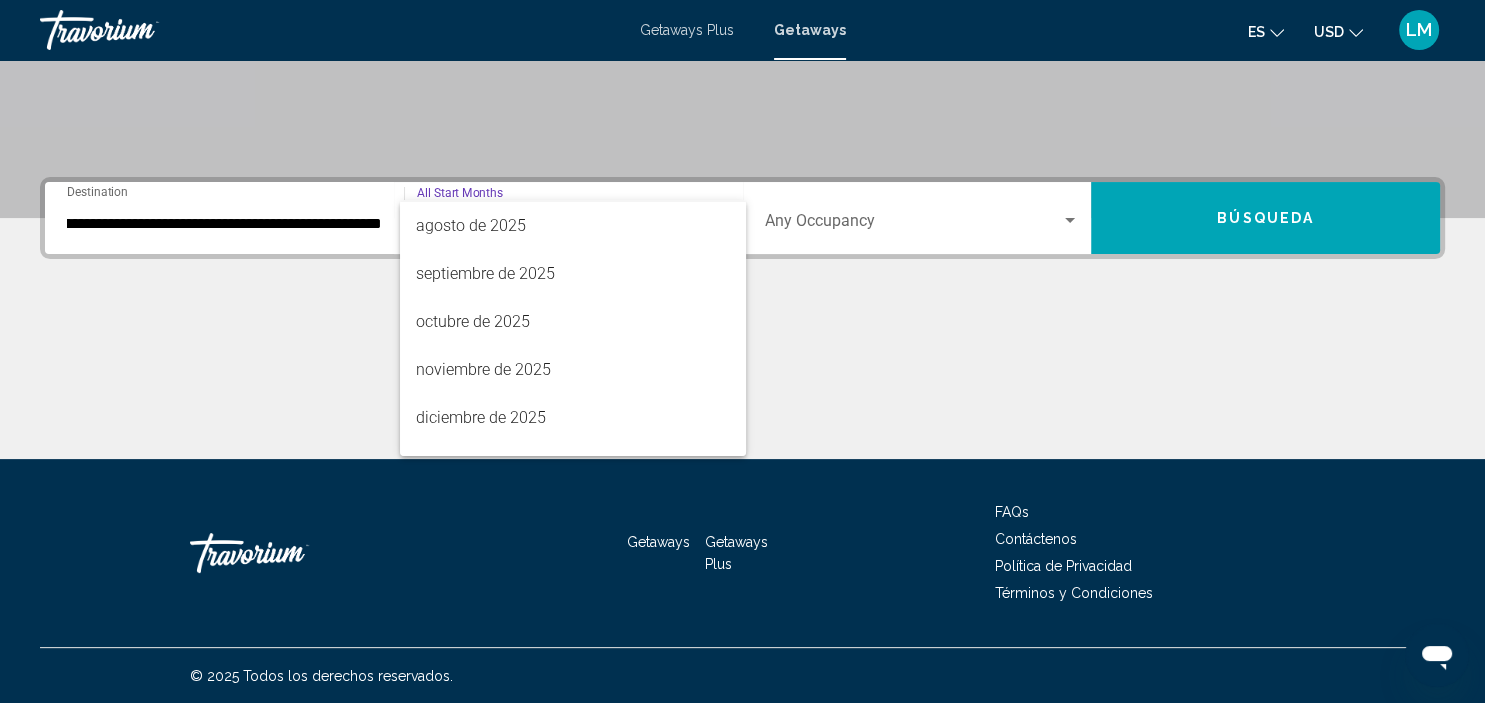 scroll, scrollTop: 40, scrollLeft: 0, axis: vertical 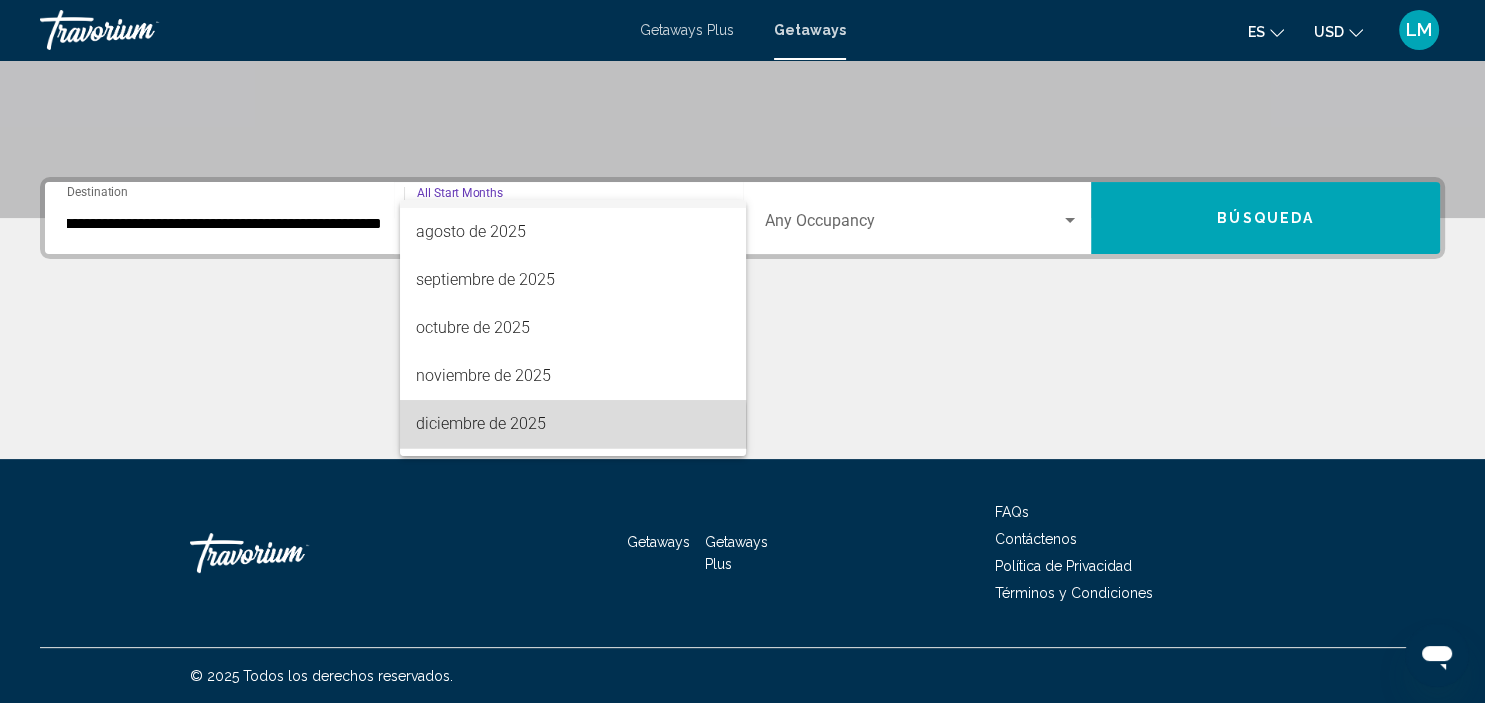 click on "diciembre de 2025" at bounding box center (573, 424) 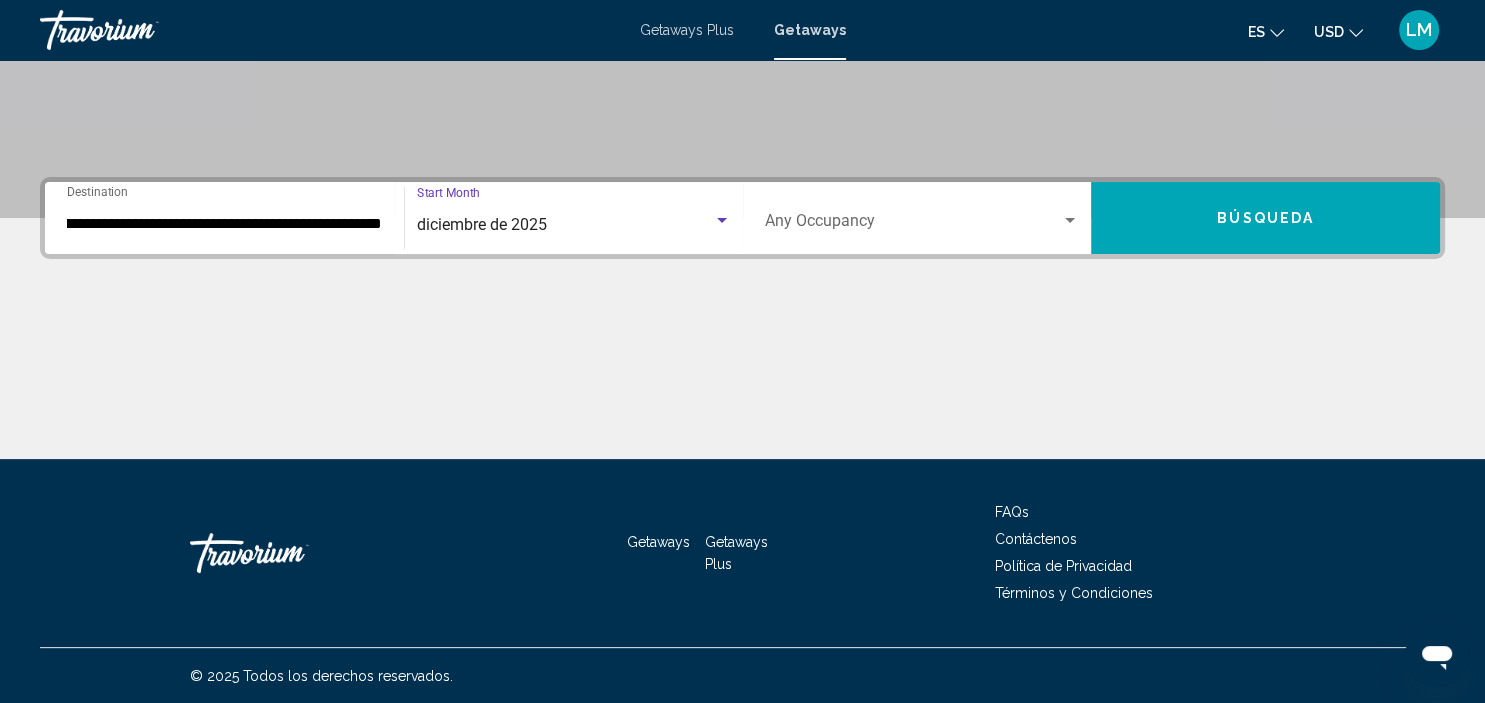 click at bounding box center (1070, 221) 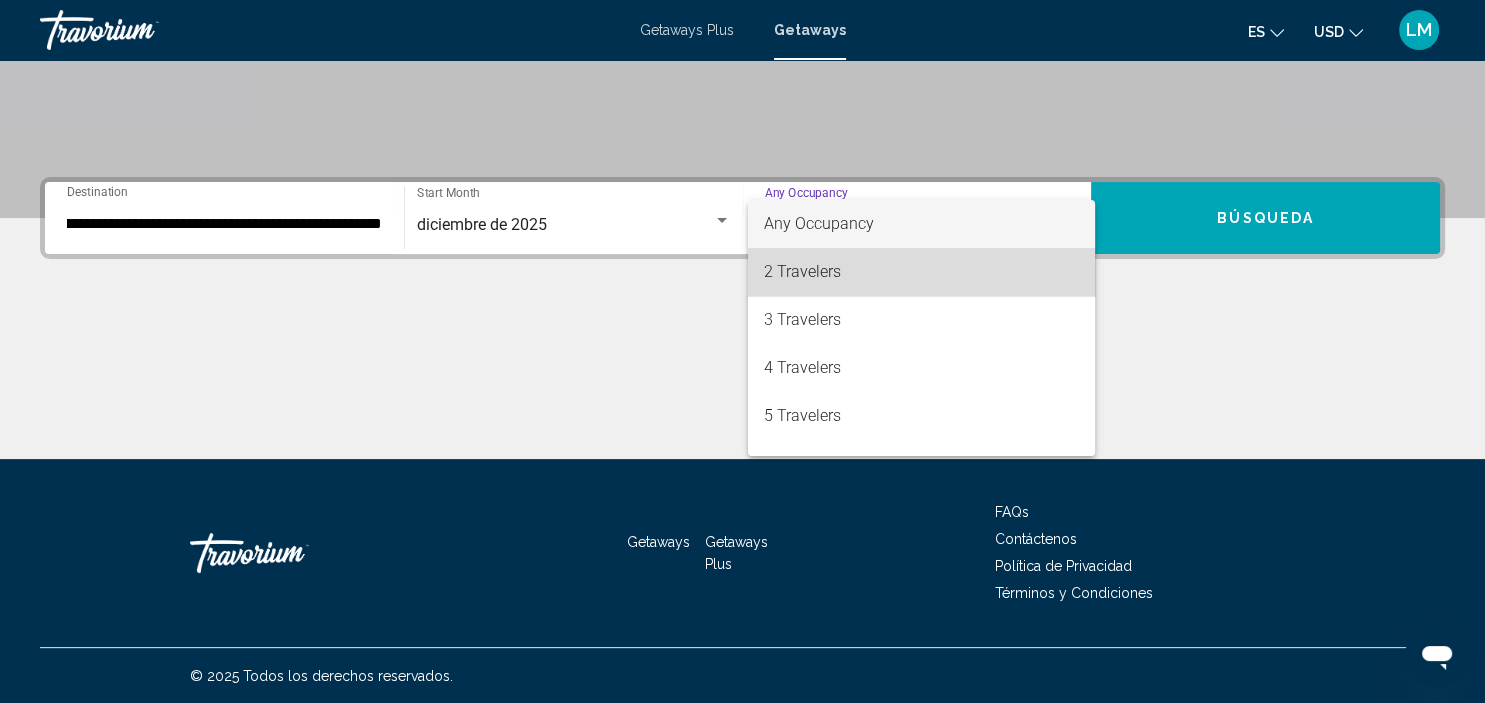 click on "2 Travelers" at bounding box center [921, 272] 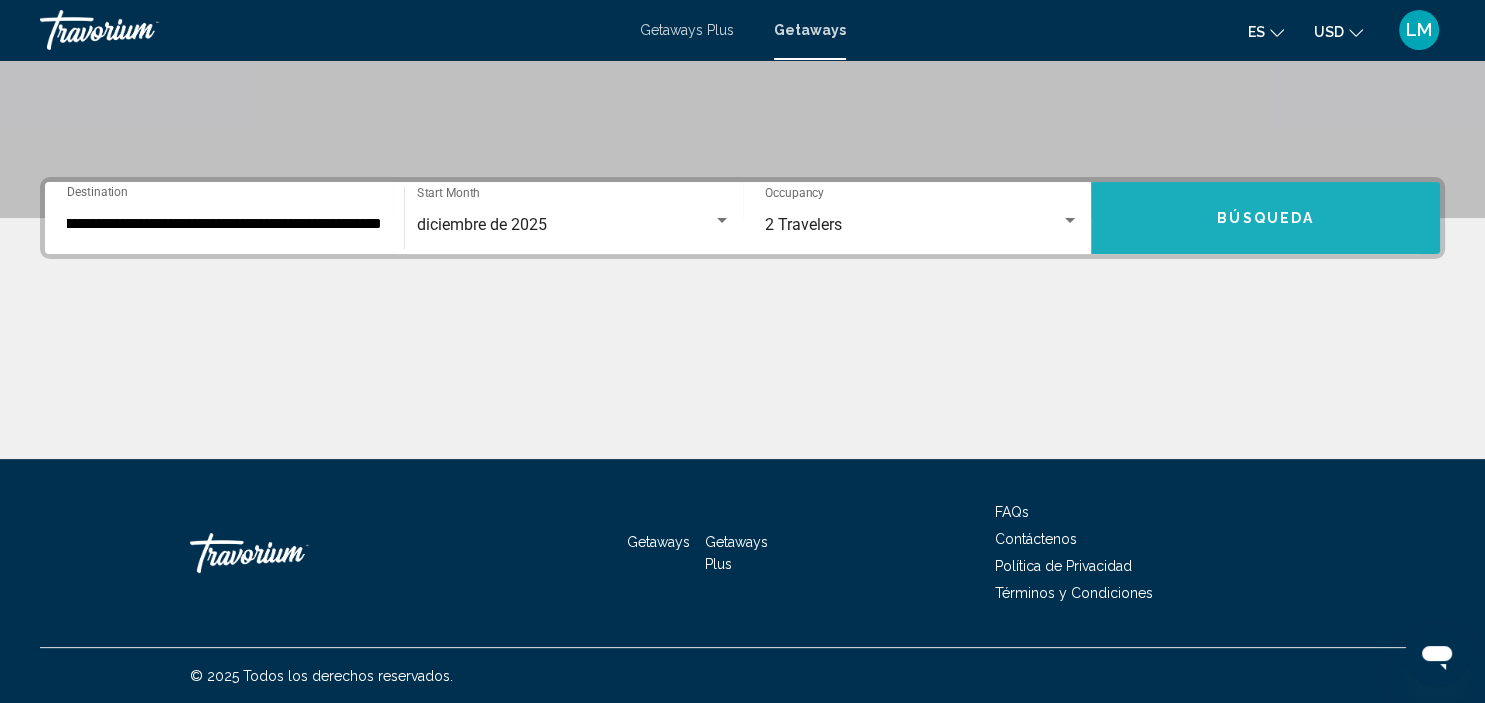 click on "Búsqueda" at bounding box center (1265, 218) 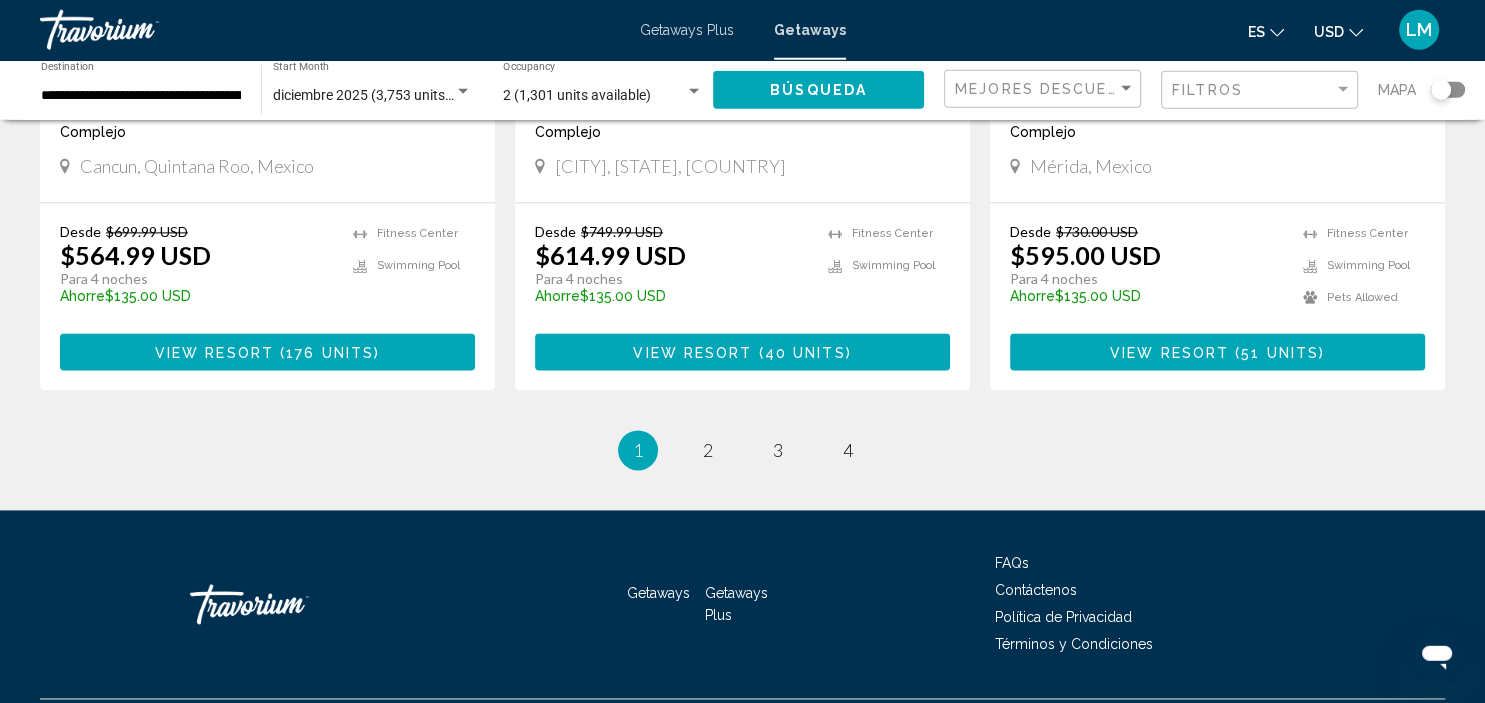 scroll, scrollTop: 2675, scrollLeft: 0, axis: vertical 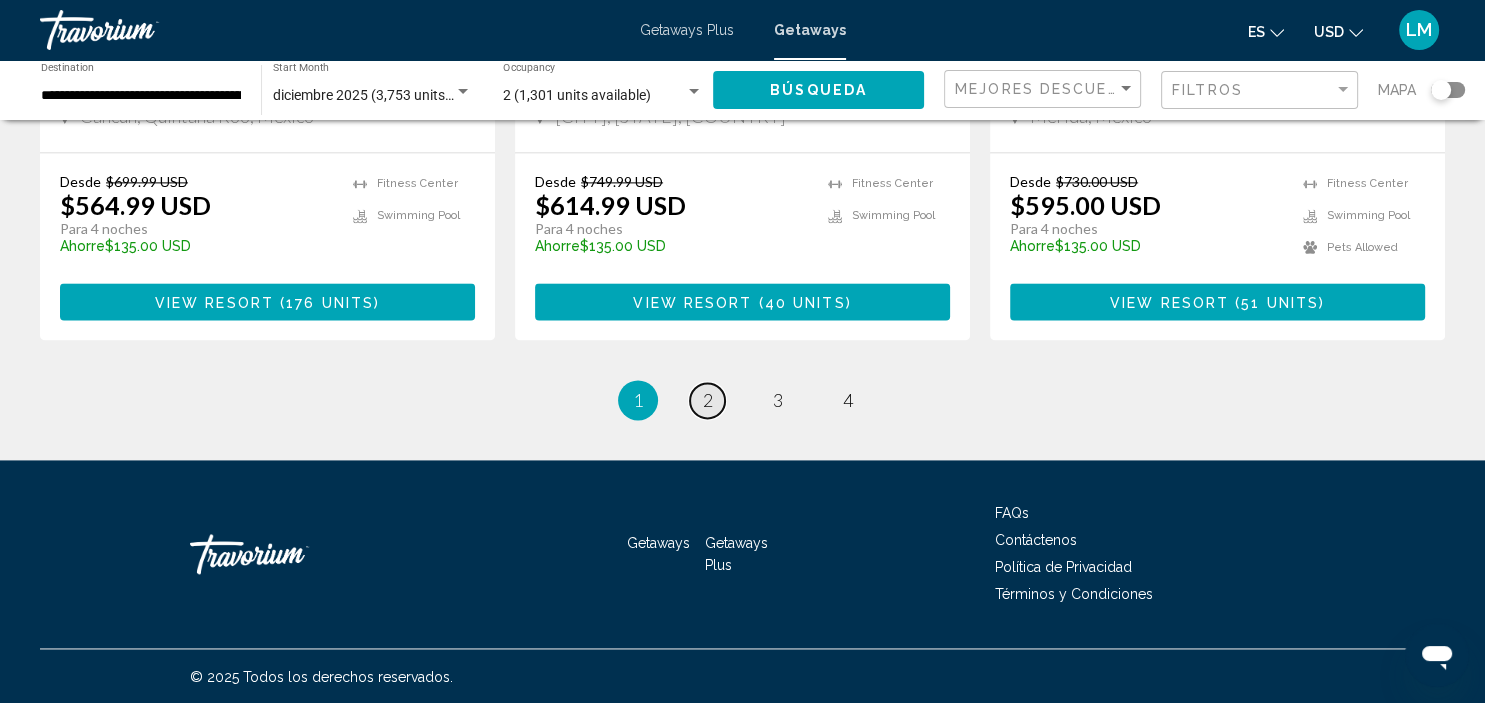click on "2" at bounding box center (708, 400) 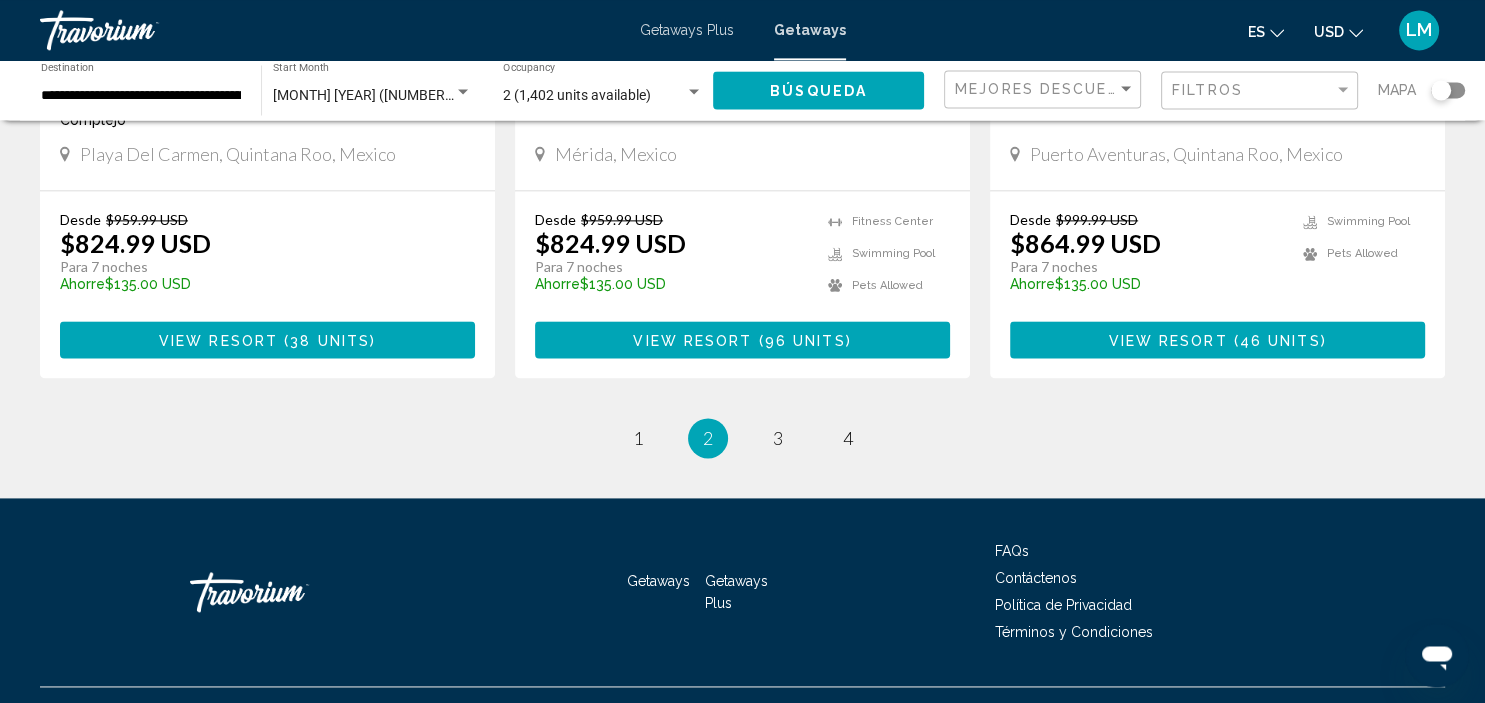 scroll, scrollTop: 2645, scrollLeft: 0, axis: vertical 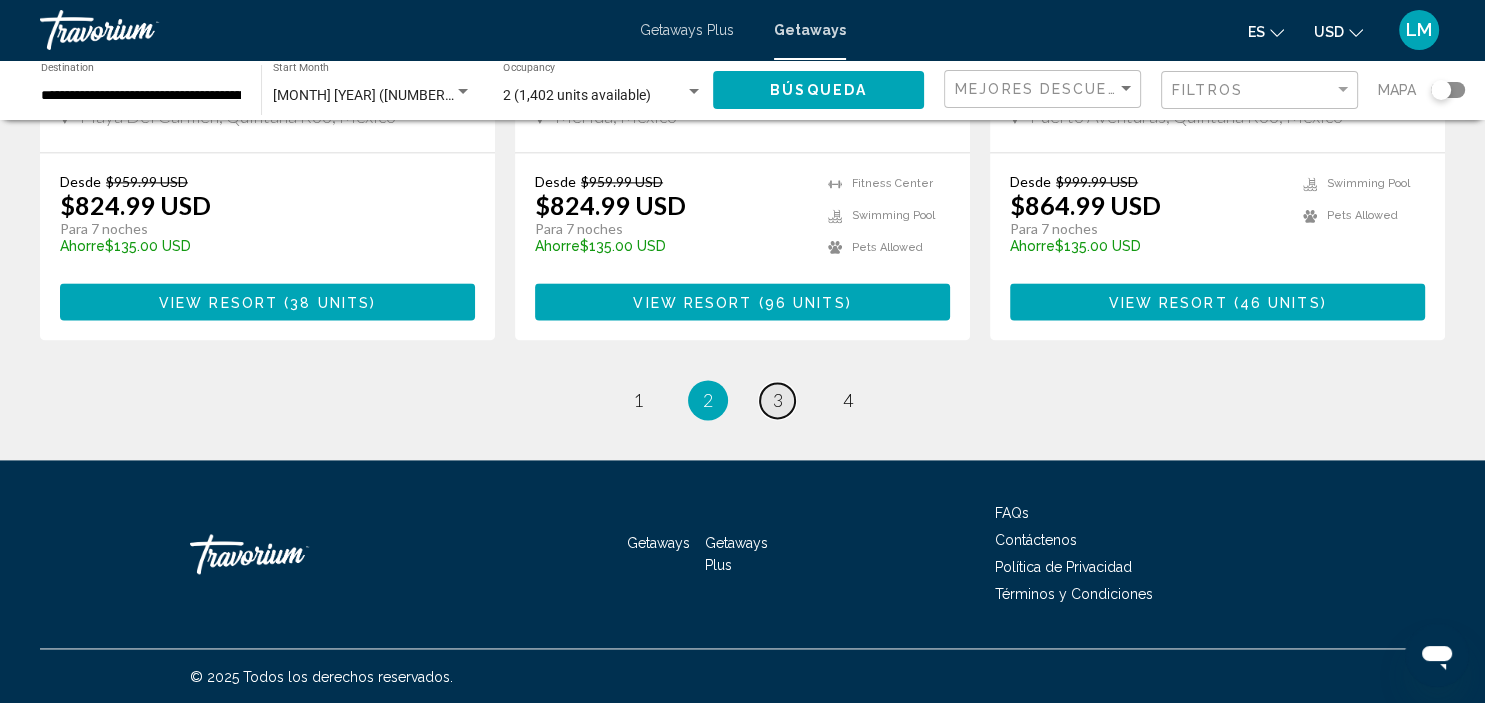 click on "page  3" at bounding box center (777, 400) 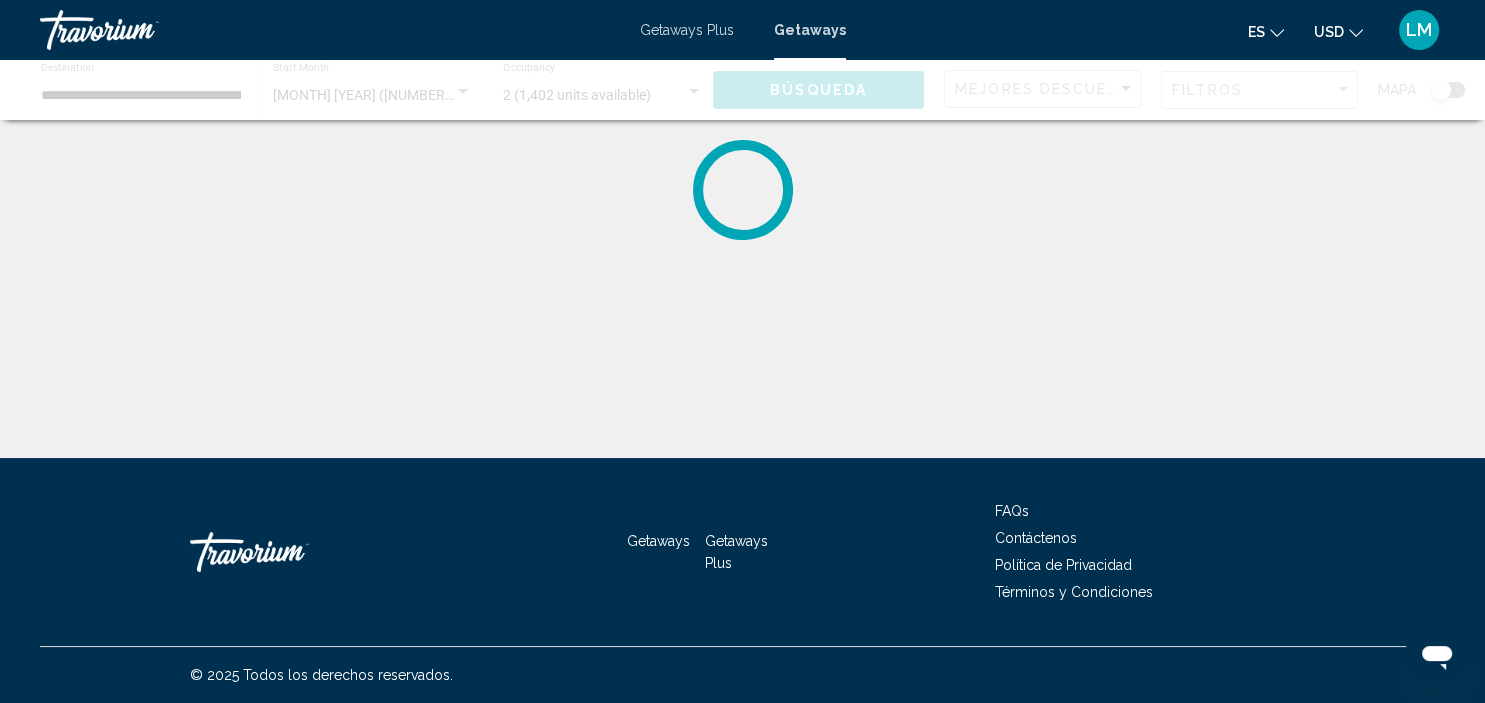 scroll, scrollTop: 0, scrollLeft: 0, axis: both 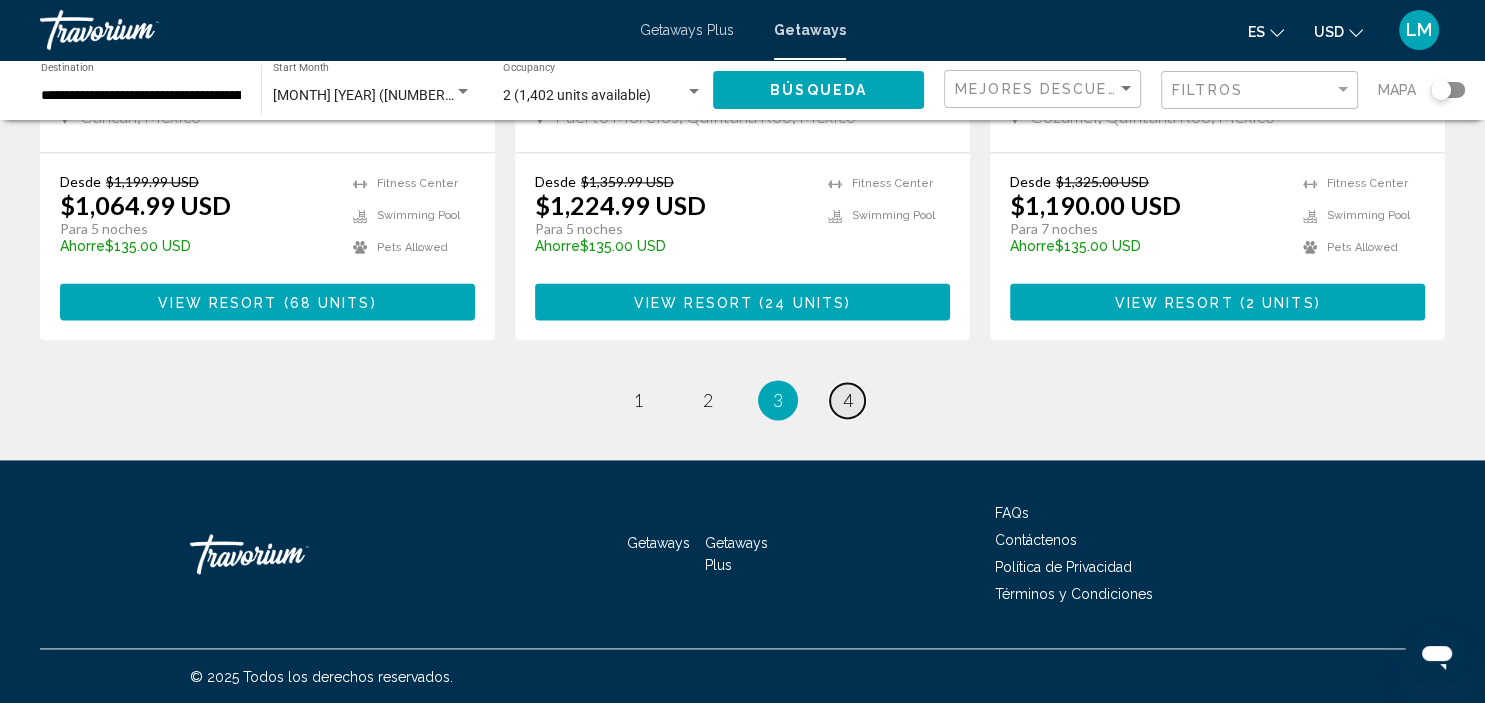 click on "page  4" at bounding box center [847, 400] 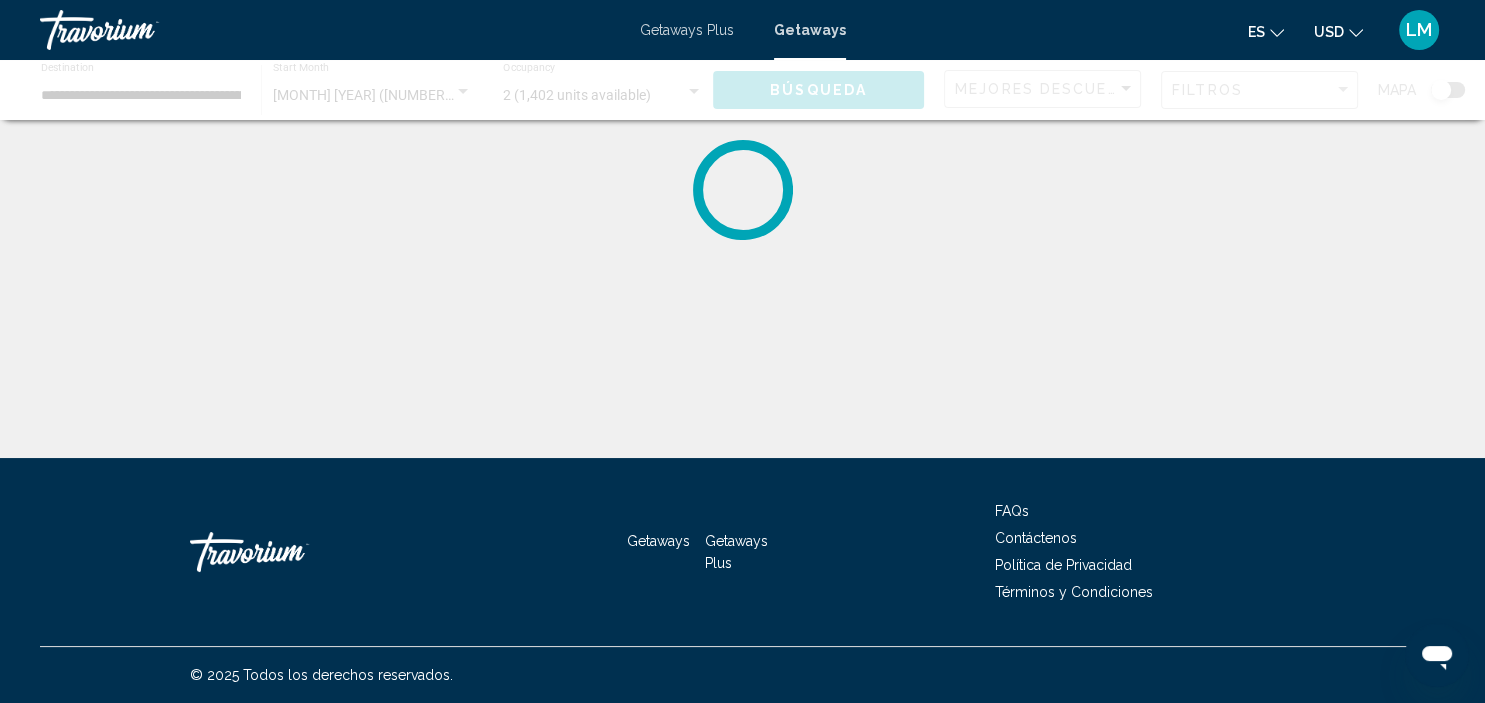 scroll, scrollTop: 0, scrollLeft: 0, axis: both 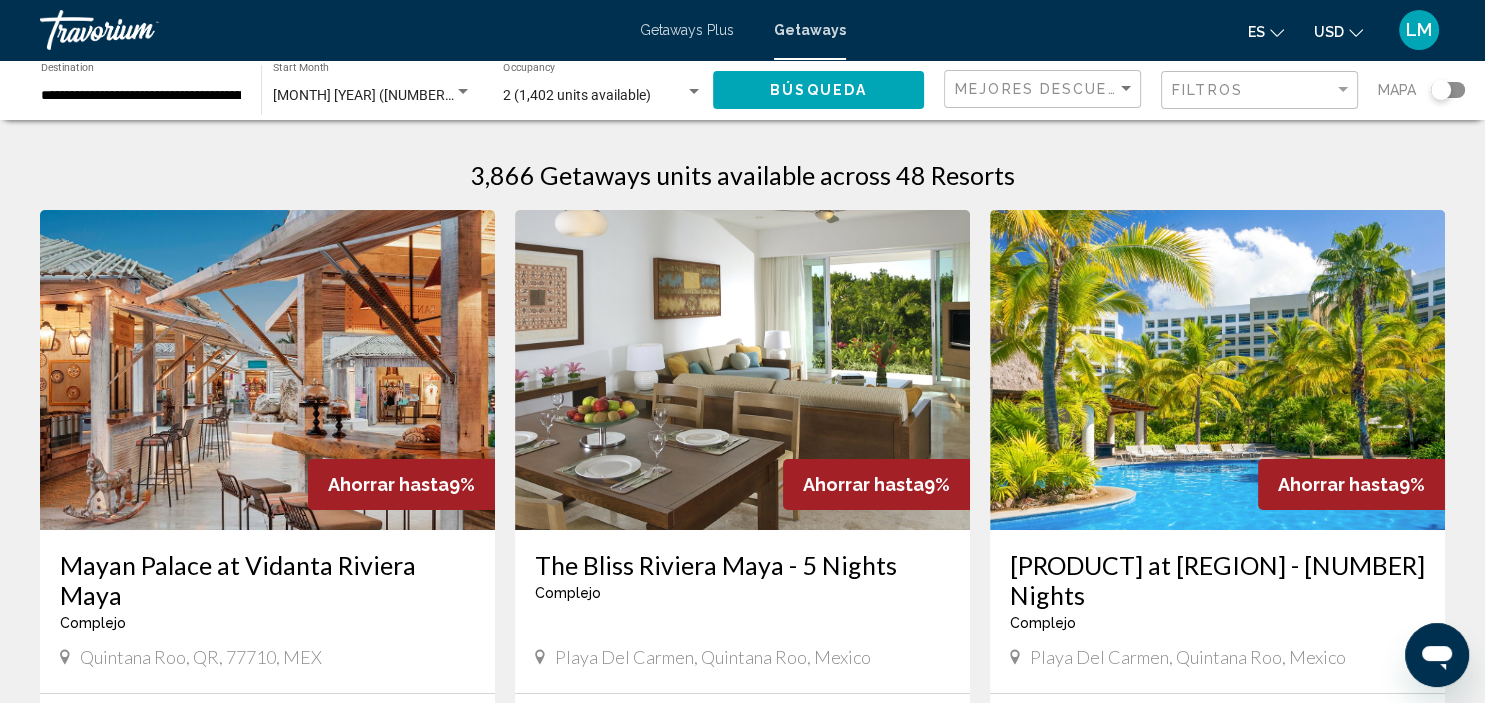 click at bounding box center [1217, 370] 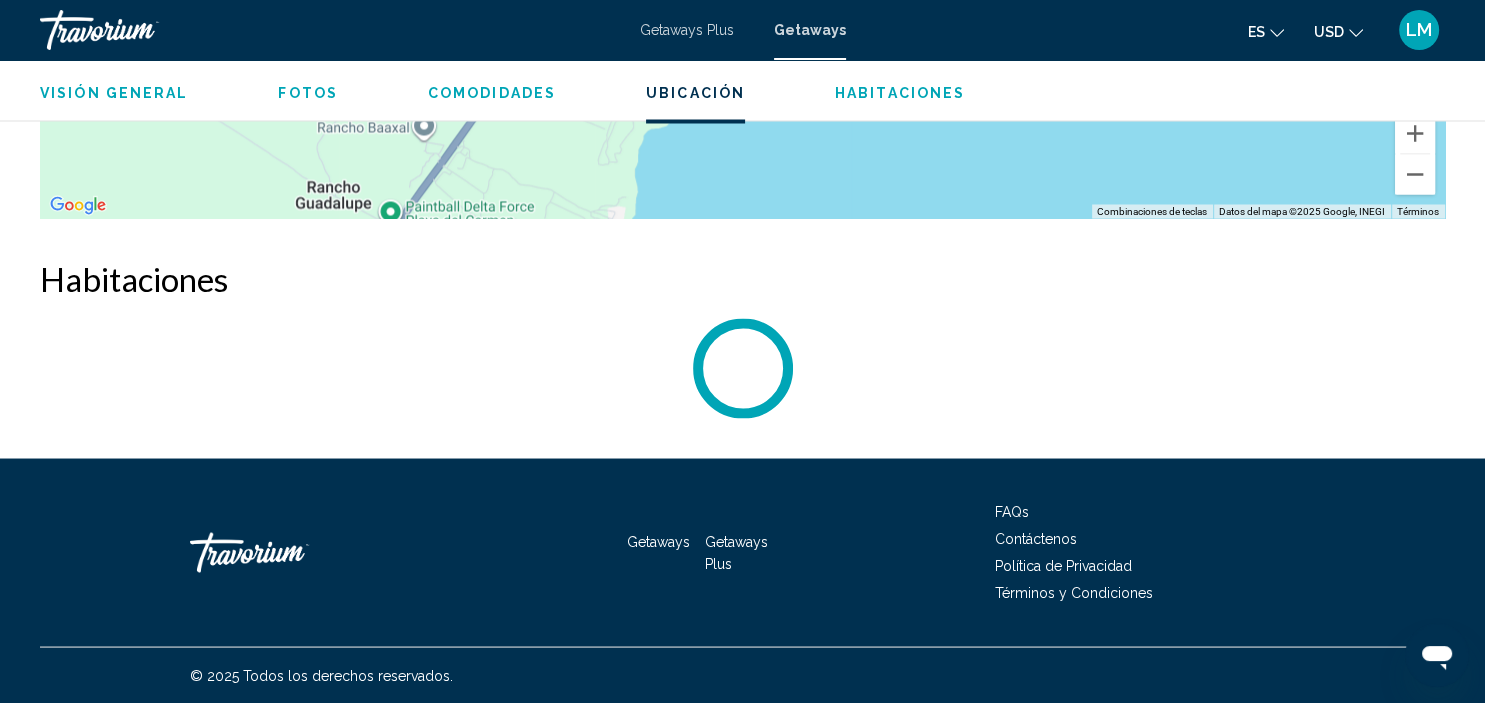 scroll, scrollTop: 3679, scrollLeft: 0, axis: vertical 